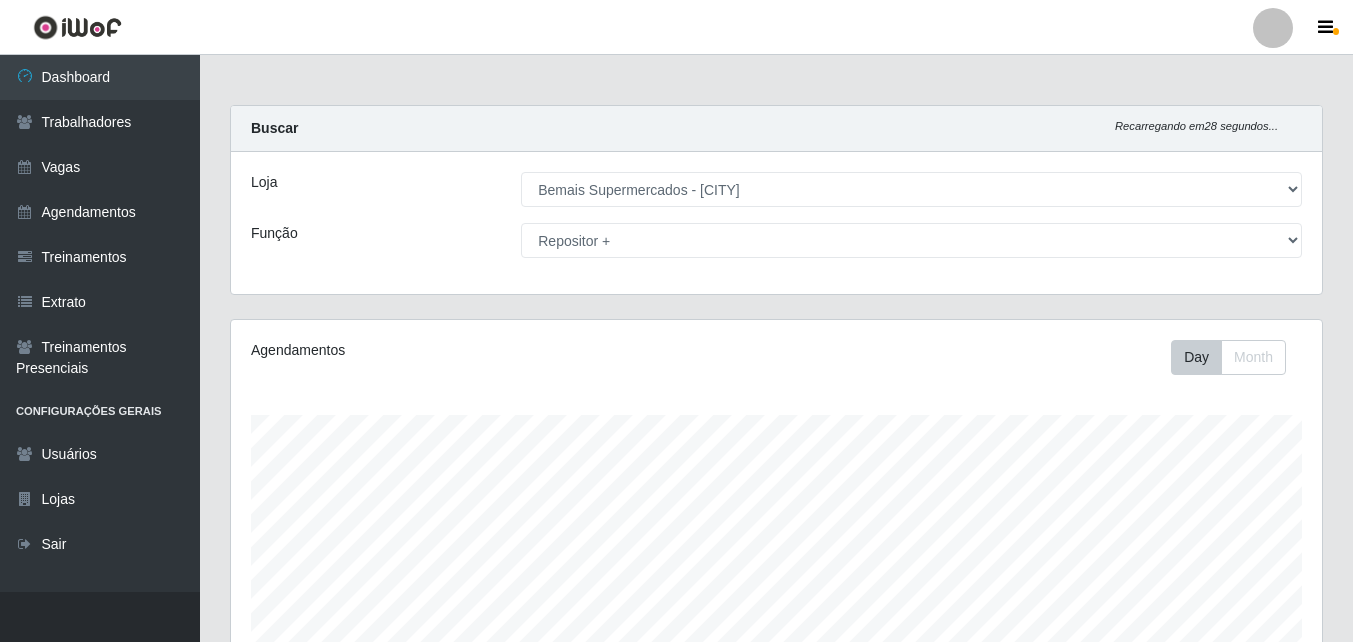 select on "250" 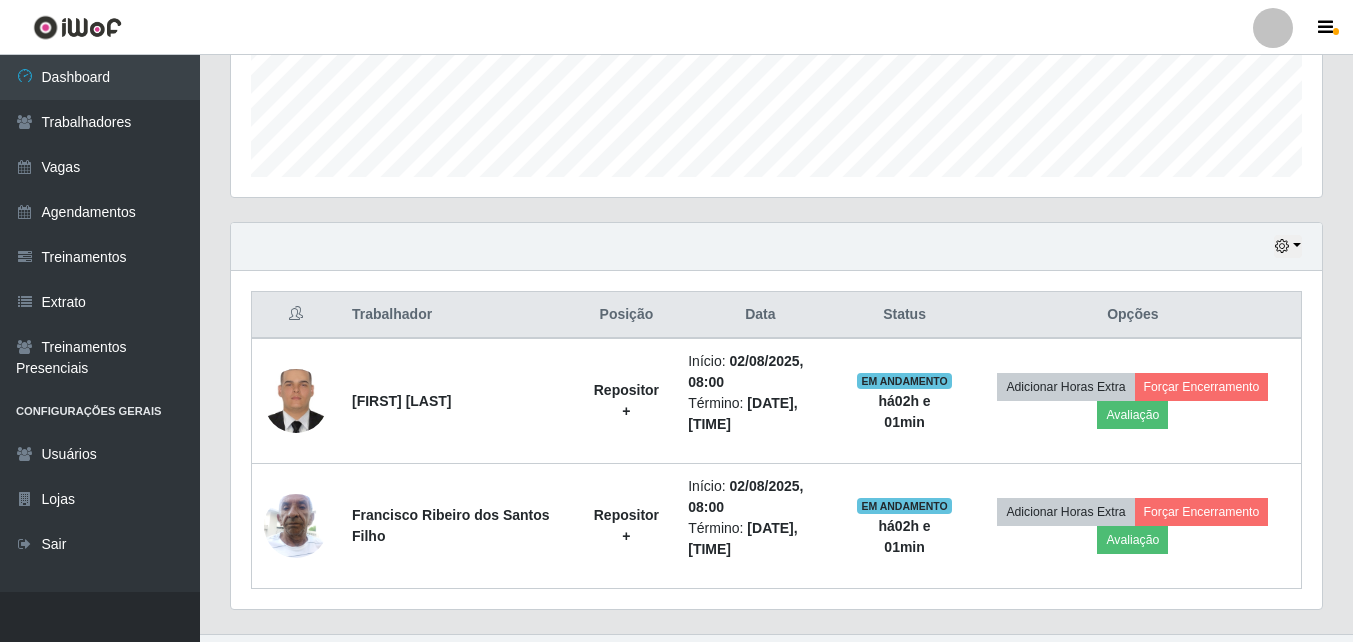 scroll, scrollTop: 999585, scrollLeft: 998909, axis: both 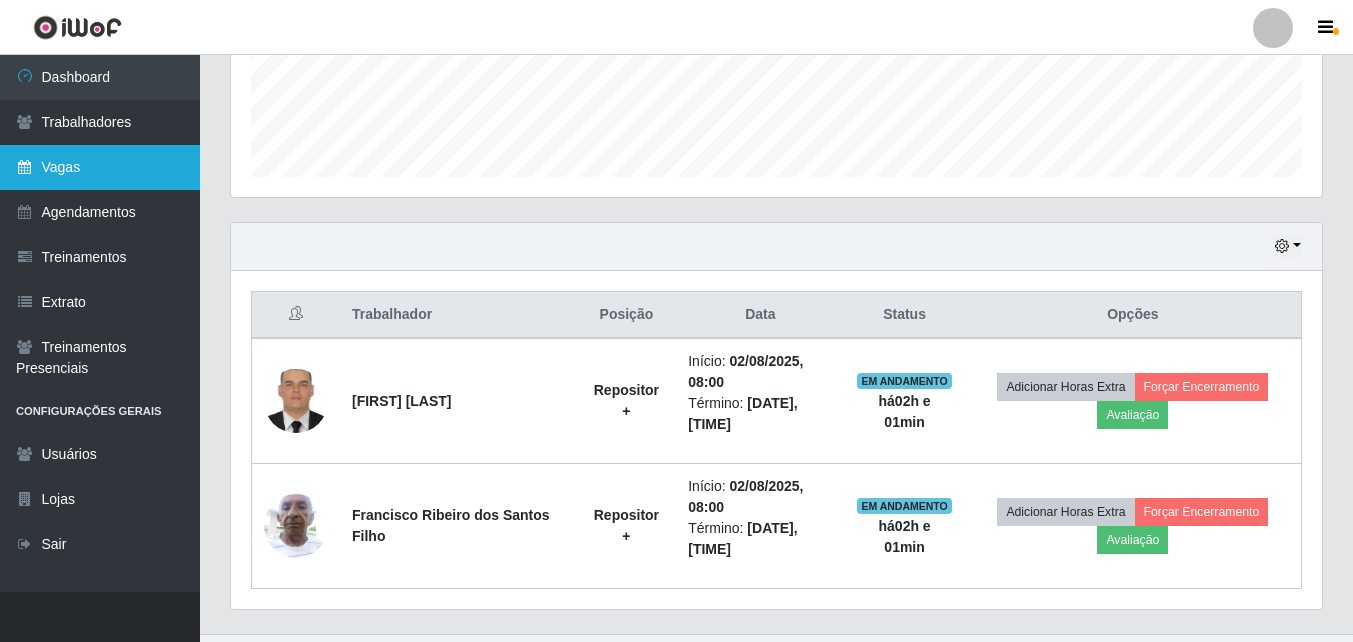 click on "Vagas" at bounding box center [100, 167] 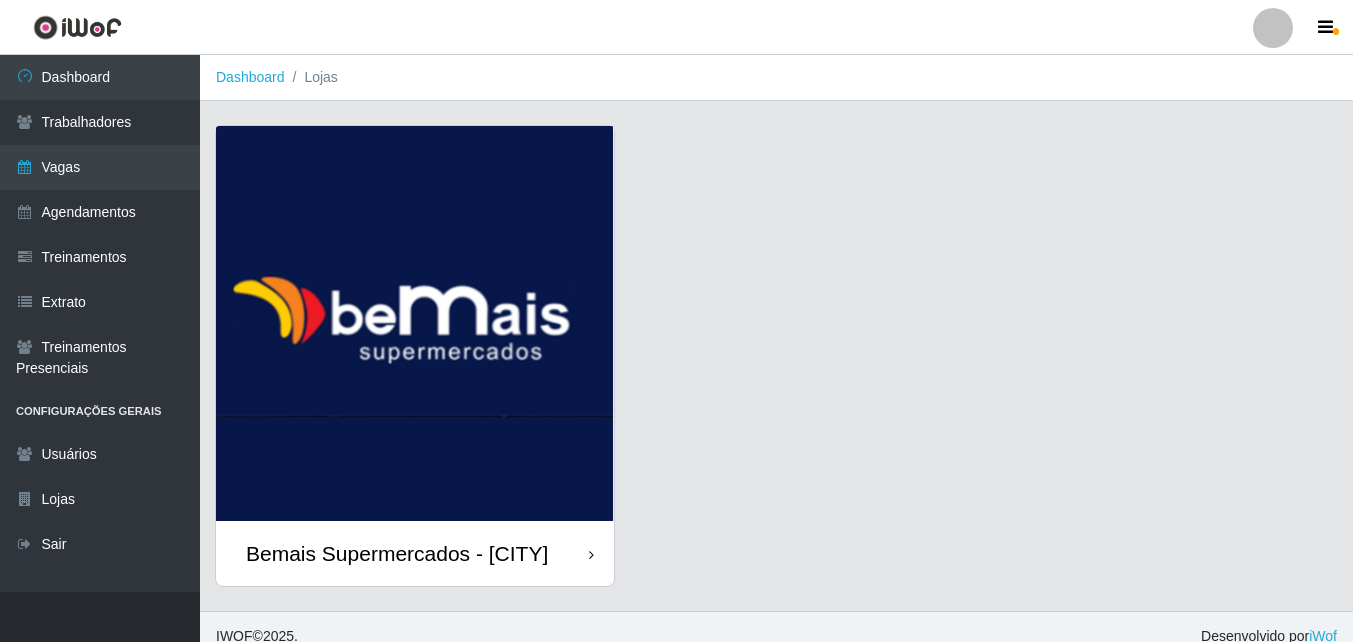 click at bounding box center [415, 323] 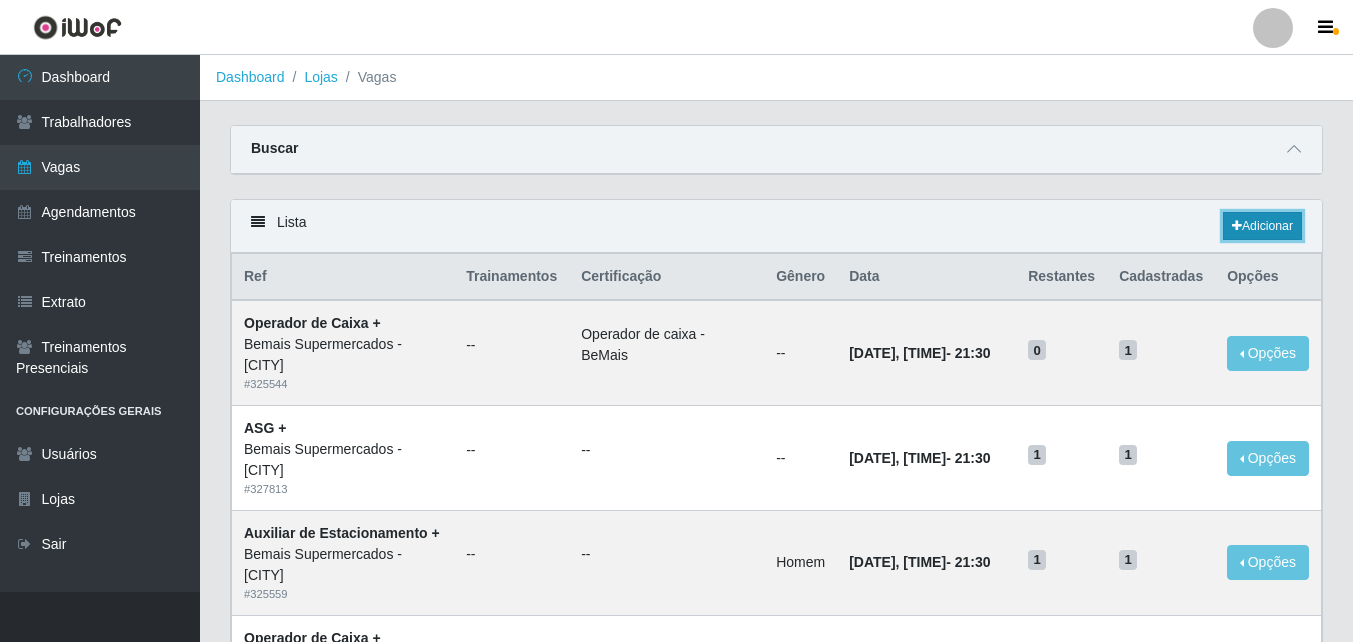 click on "Adicionar" at bounding box center (1262, 226) 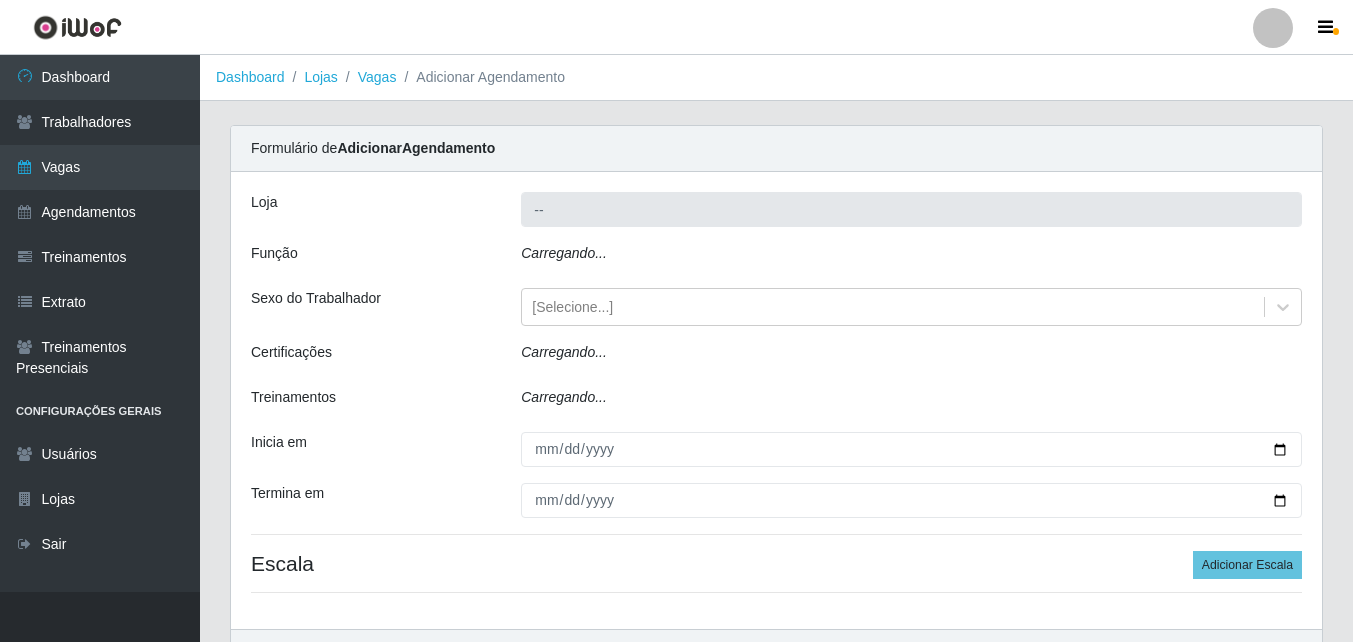 type on "Bemais Supermercados - [CITY]" 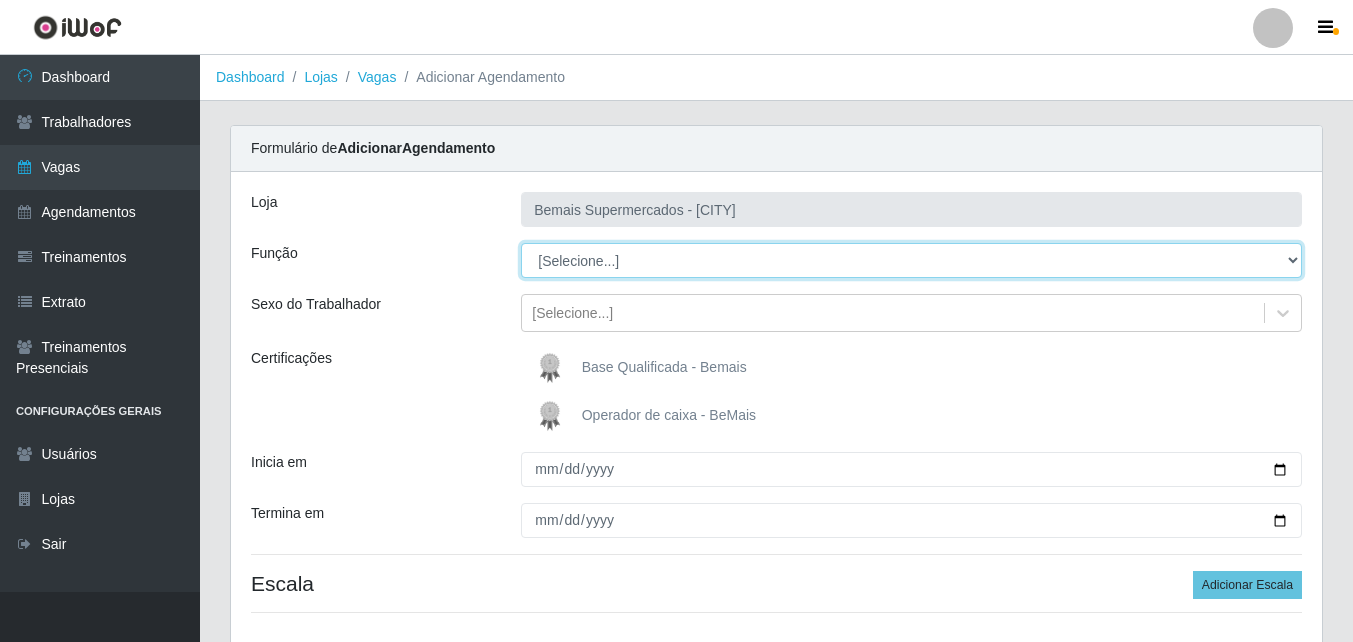 click on "[Selecione...] ASG ASG + ASG ++ Auxiliar de Estacionamento Auxiliar de Estacionamento + Auxiliar de Estacionamento ++ Auxiliar de Sushiman Auxiliar de Sushiman+ Auxiliar de Sushiman++ Balconista de Açougue  Balconista de Açougue + Balconista de Açougue ++ Balconista de Frios Balconista de Frios + Balconista de Frios ++ Balconista de Padaria  Balconista de Padaria + Balconista de Padaria ++ Embalador Embalador + Embalador ++ Operador de Caixa Operador de Caixa + Operador de Caixa ++ Repositor  Repositor + Repositor ++ Repositor de Hortifruti Repositor de Hortifruti + Repositor de Hortifruti ++" at bounding box center [911, 260] 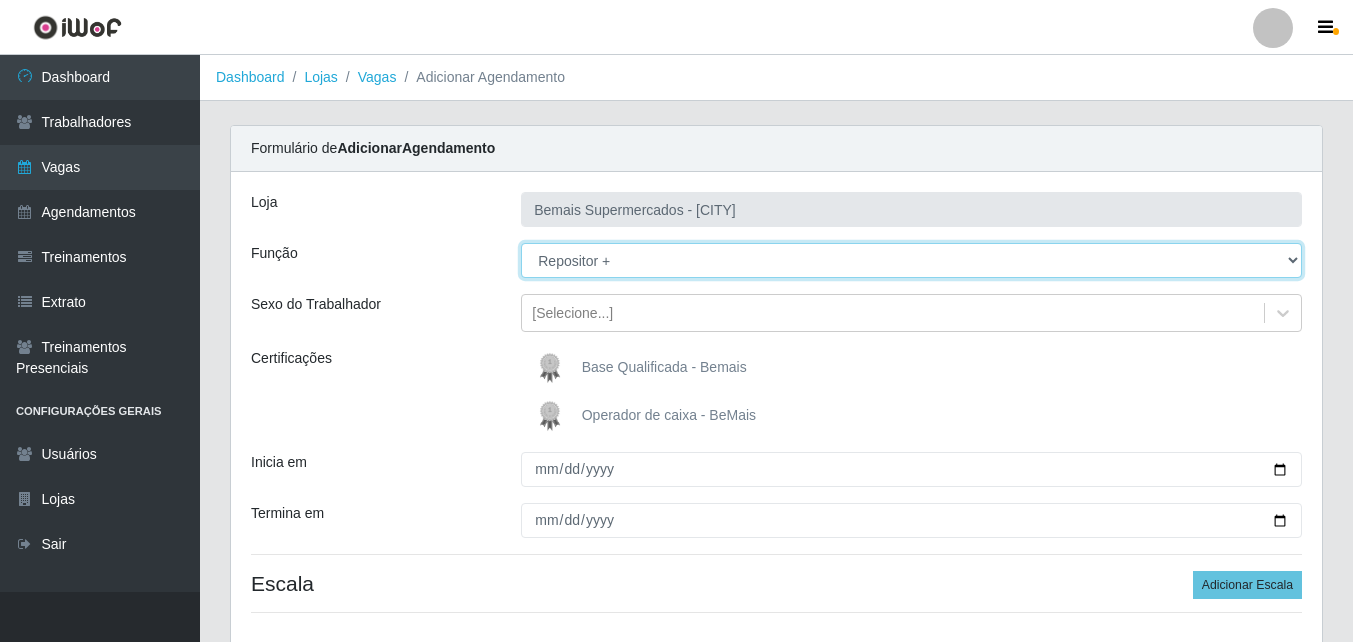 click on "[Selecione...] ASG ASG + ASG ++ Auxiliar de Estacionamento Auxiliar de Estacionamento + Auxiliar de Estacionamento ++ Auxiliar de Sushiman Auxiliar de Sushiman+ Auxiliar de Sushiman++ Balconista de Açougue  Balconista de Açougue + Balconista de Açougue ++ Balconista de Frios Balconista de Frios + Balconista de Frios ++ Balconista de Padaria  Balconista de Padaria + Balconista de Padaria ++ Embalador Embalador + Embalador ++ Operador de Caixa Operador de Caixa + Operador de Caixa ++ Repositor  Repositor + Repositor ++ Repositor de Hortifruti Repositor de Hortifruti + Repositor de Hortifruti ++" at bounding box center [911, 260] 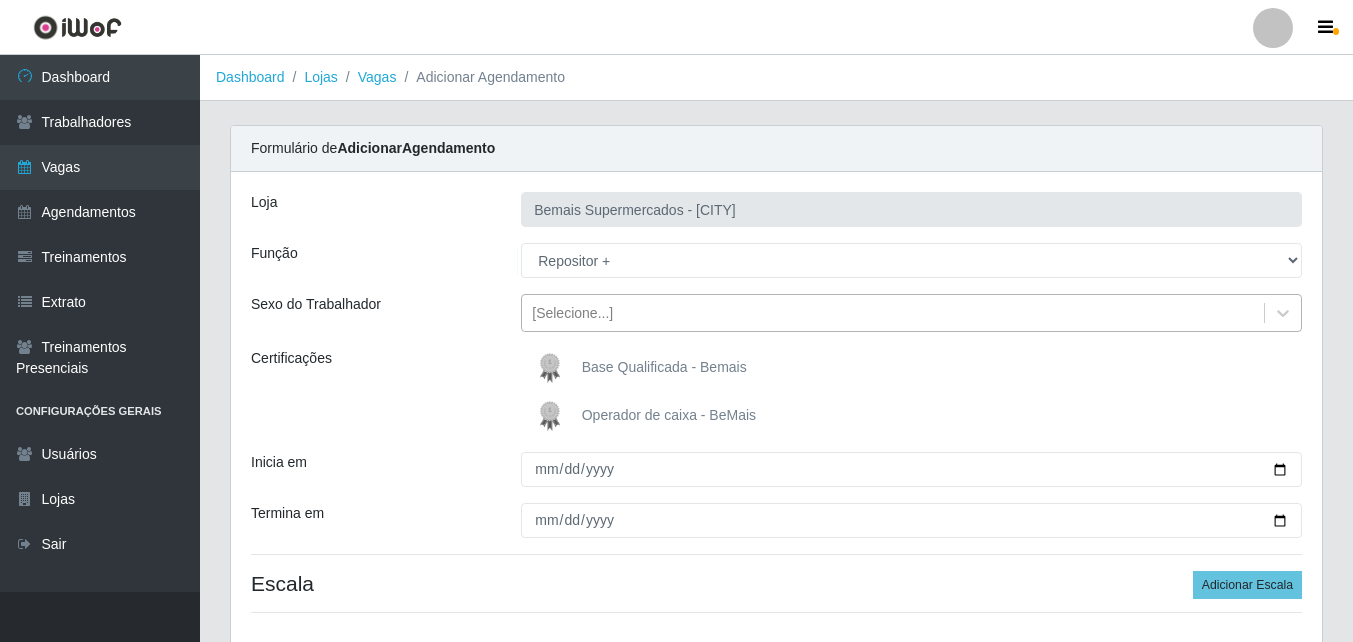 click on "[Selecione...]" at bounding box center (893, 313) 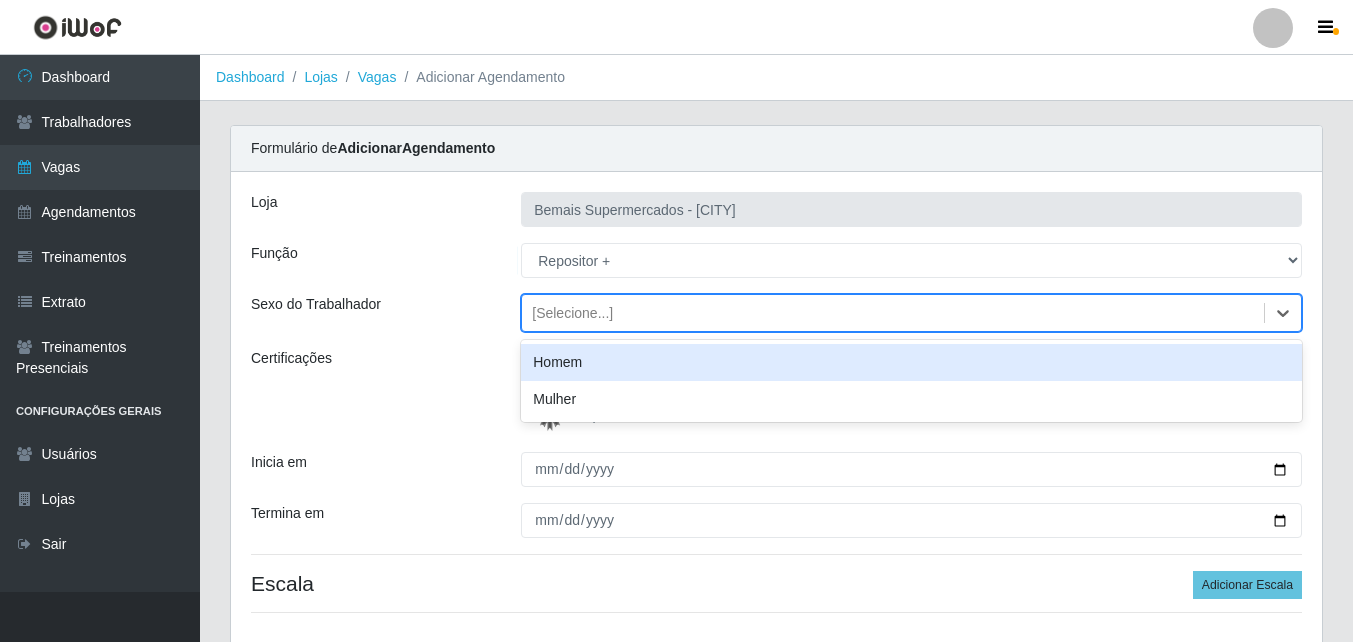 click on "Homem" at bounding box center (911, 362) 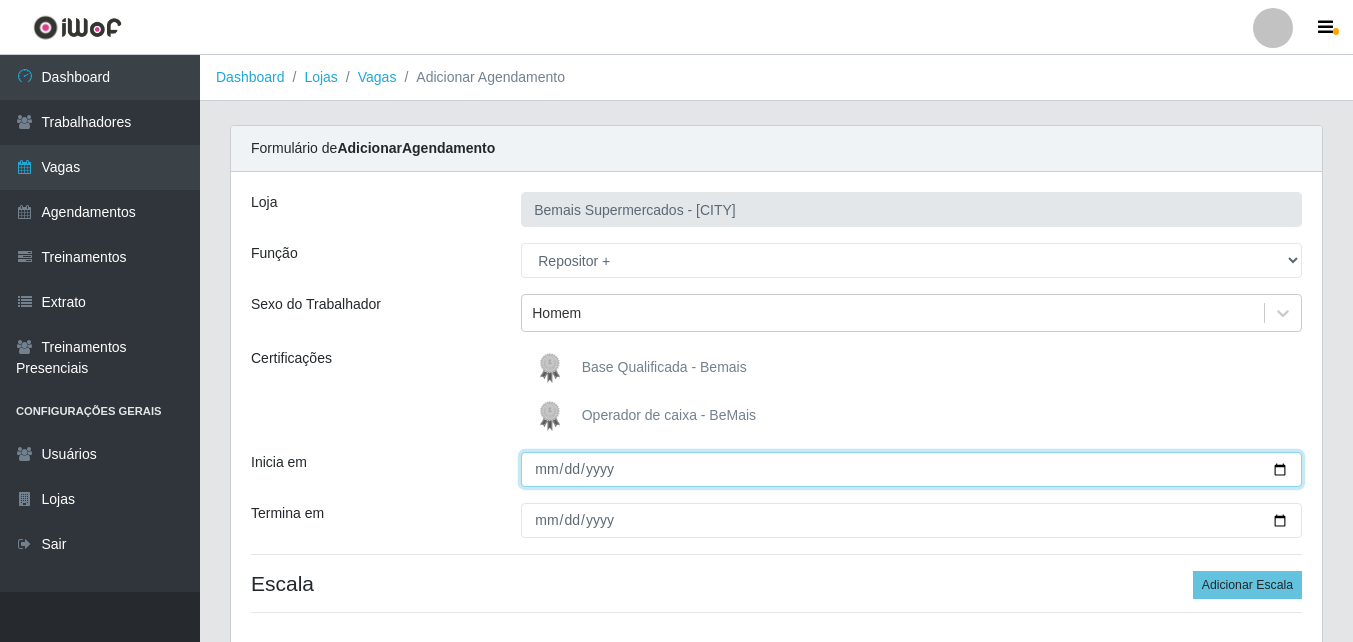 click on "Inicia em" at bounding box center (911, 469) 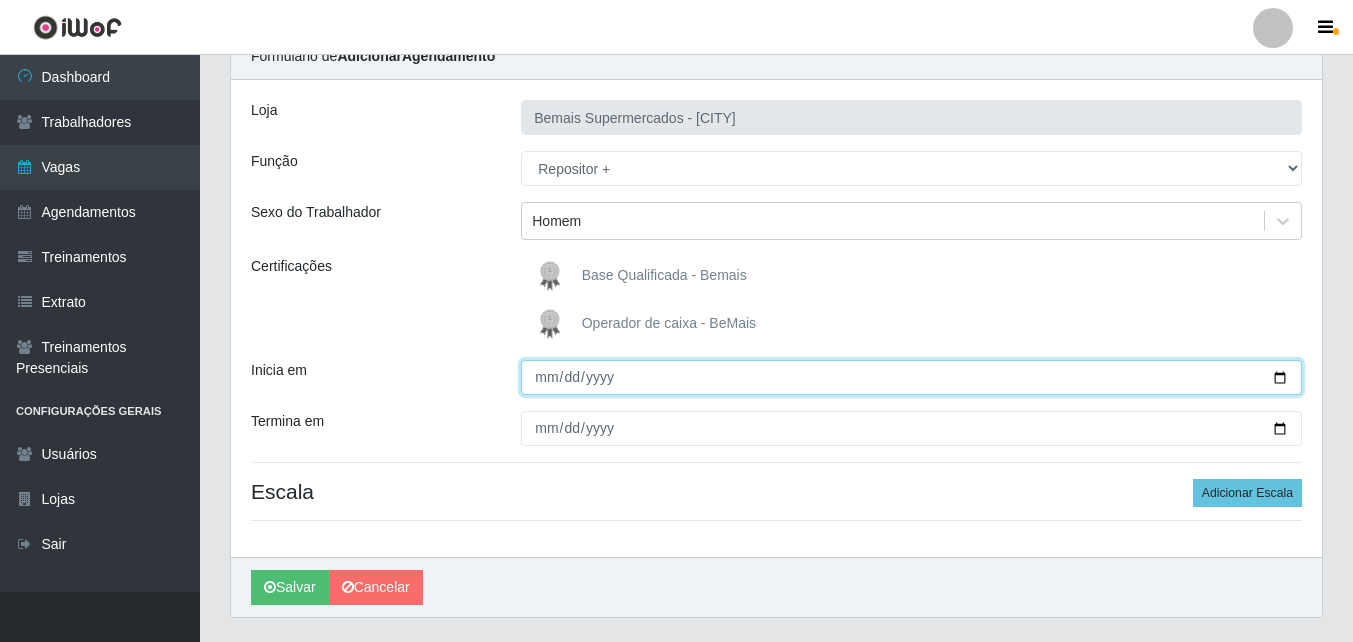 scroll, scrollTop: 100, scrollLeft: 0, axis: vertical 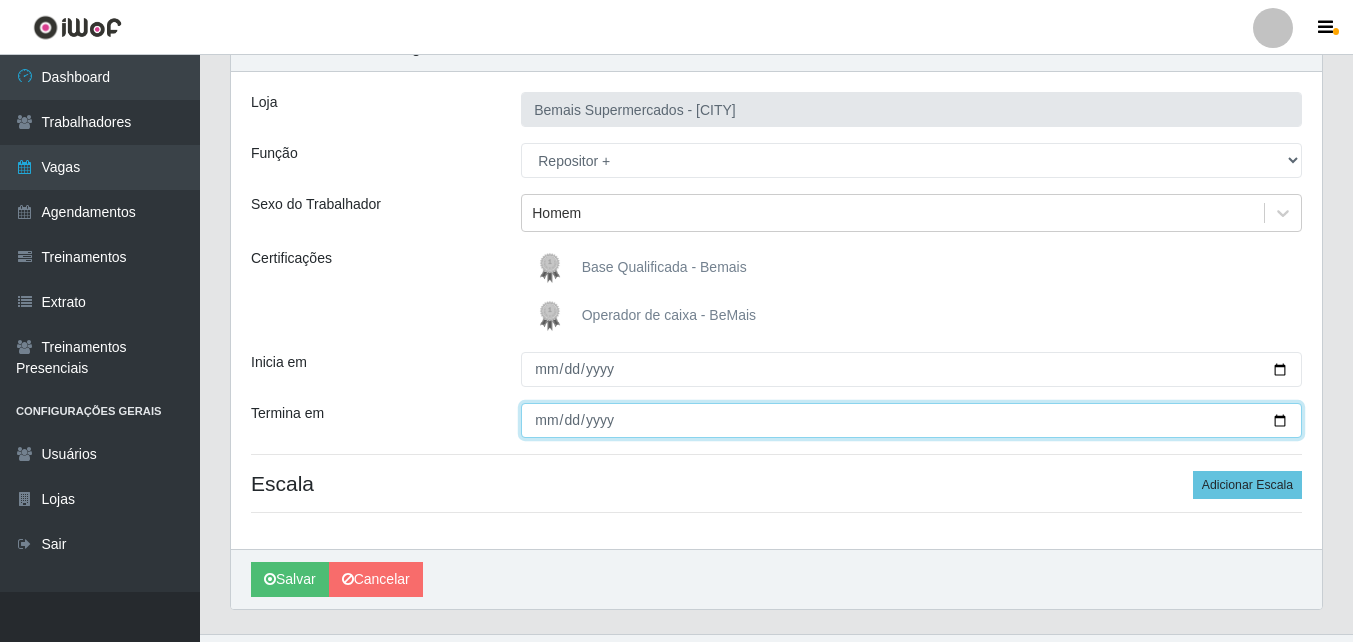 click on "Termina em" at bounding box center [911, 420] 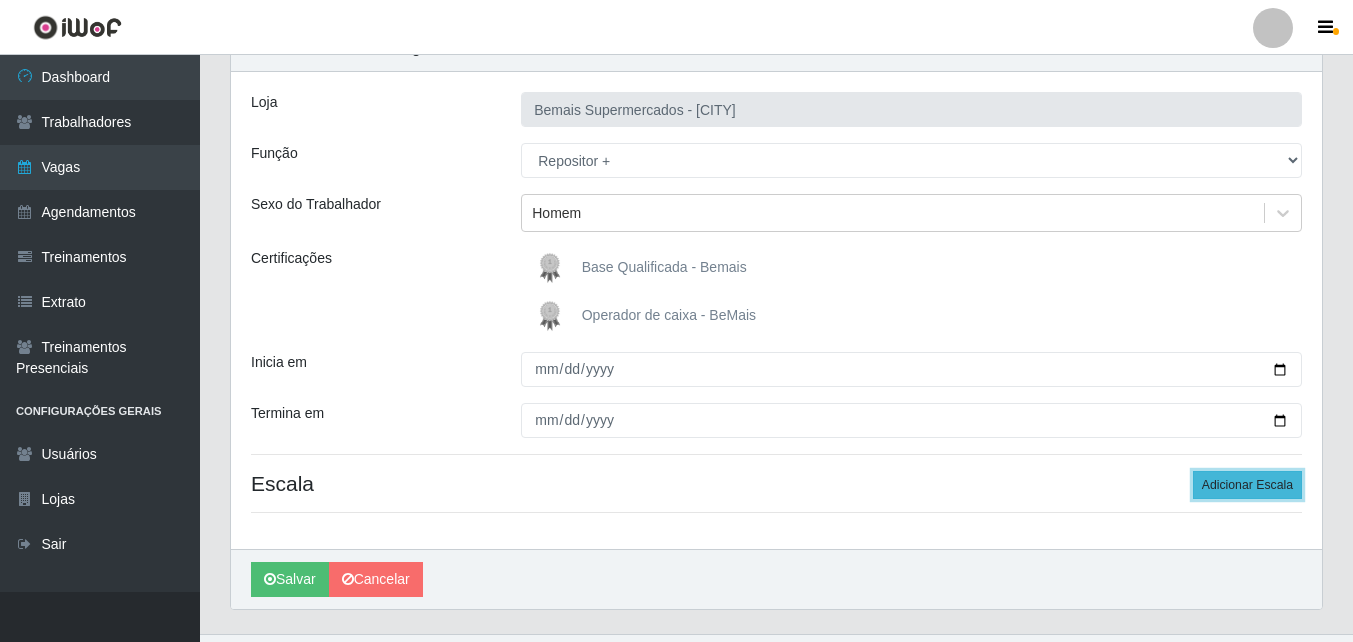 click on "Adicionar Escala" at bounding box center [1247, 485] 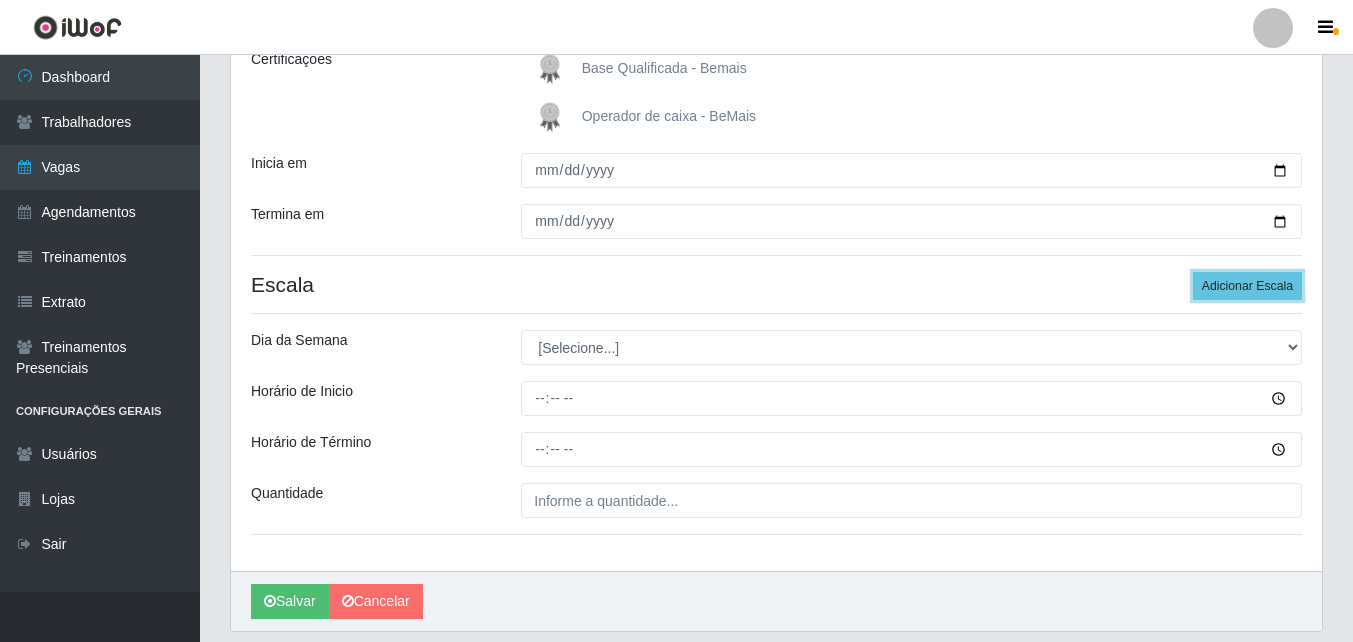 scroll, scrollTop: 300, scrollLeft: 0, axis: vertical 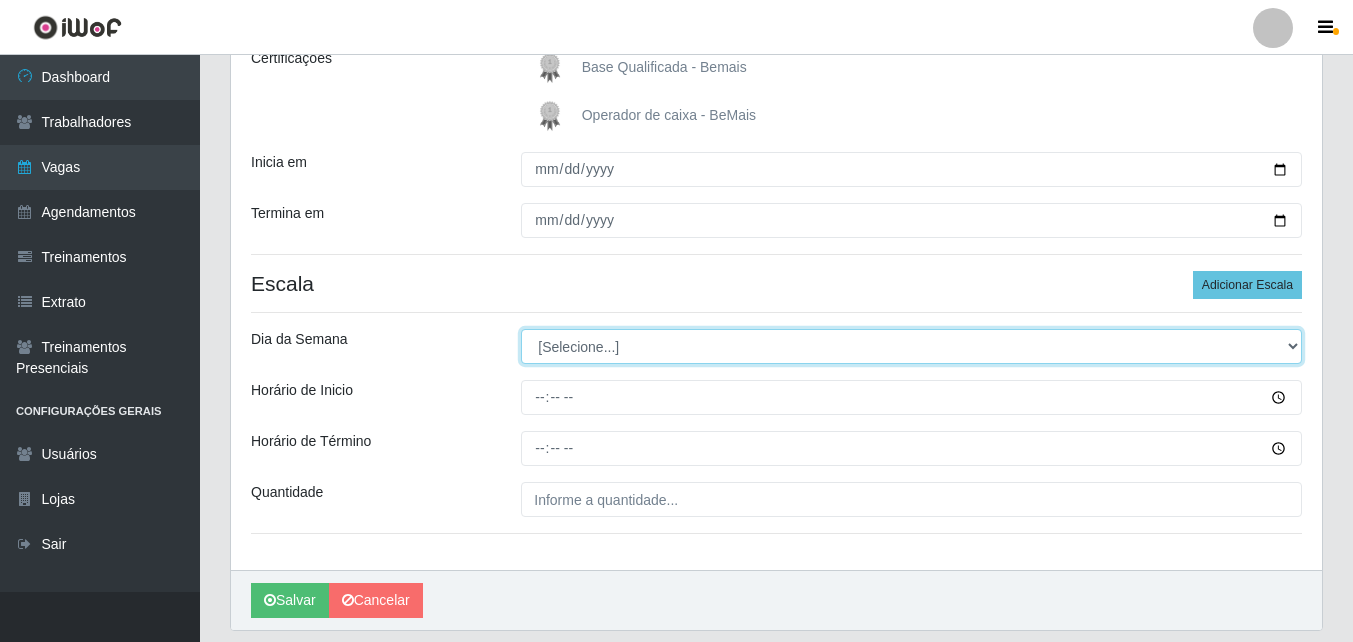 click on "[Selecione...] Segunda Terça Quarta Quinta Sexta Sábado Domingo" at bounding box center [911, 346] 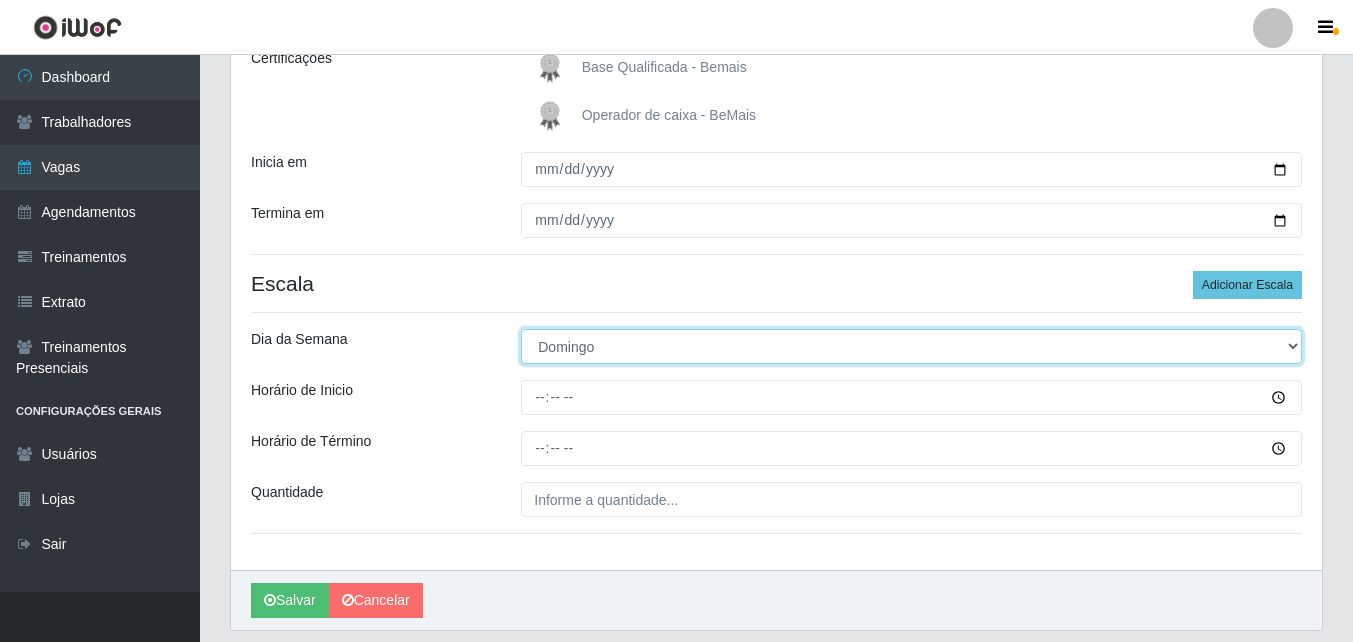 click on "[Selecione...] Segunda Terça Quarta Quinta Sexta Sábado Domingo" at bounding box center (911, 346) 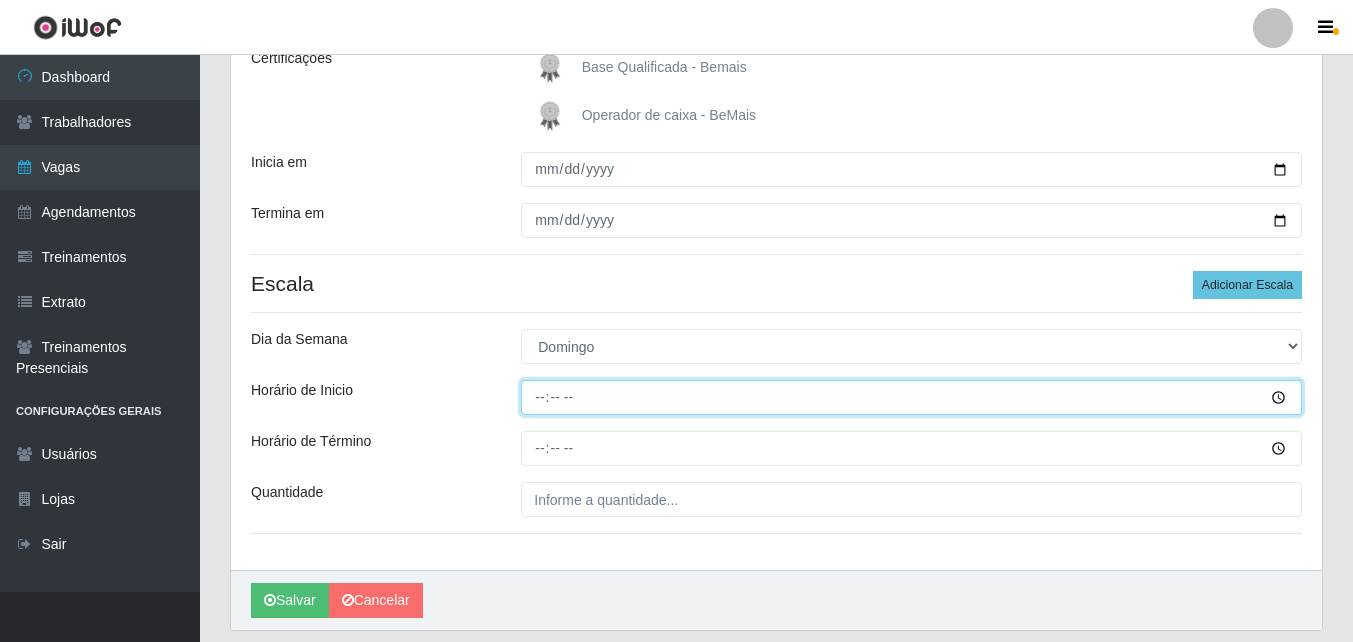 click on "Horário de Inicio" at bounding box center (911, 397) 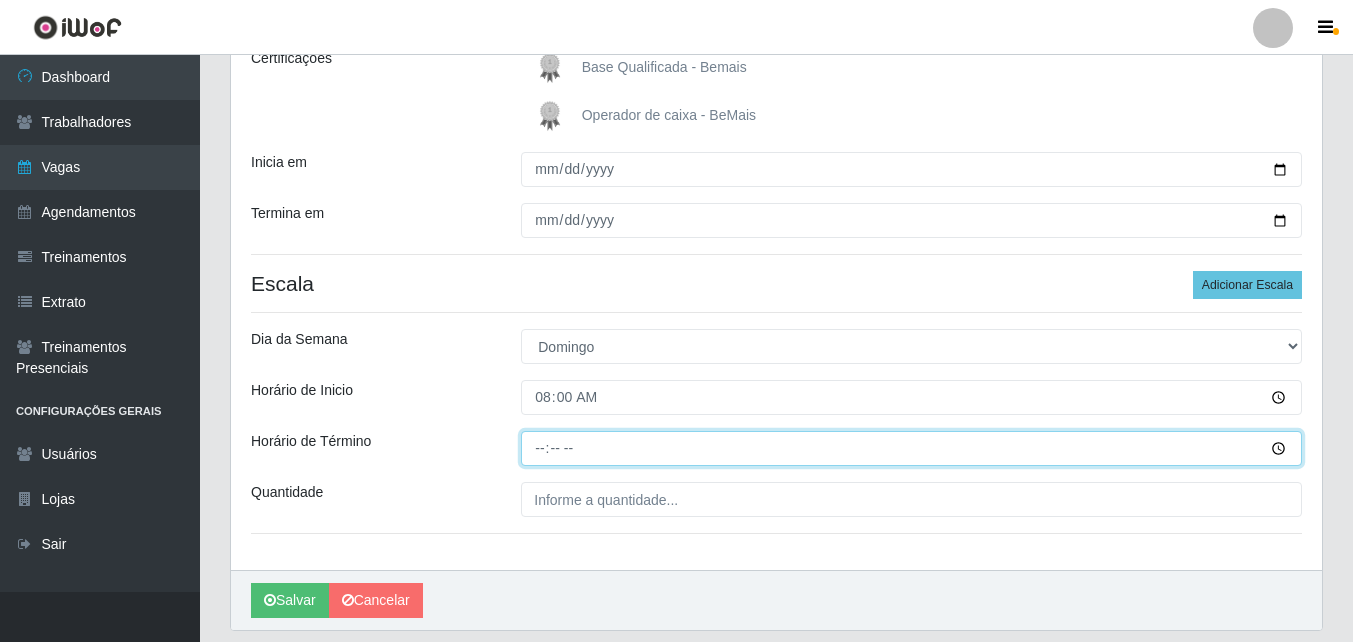 click on "Horário de Término" at bounding box center [911, 448] 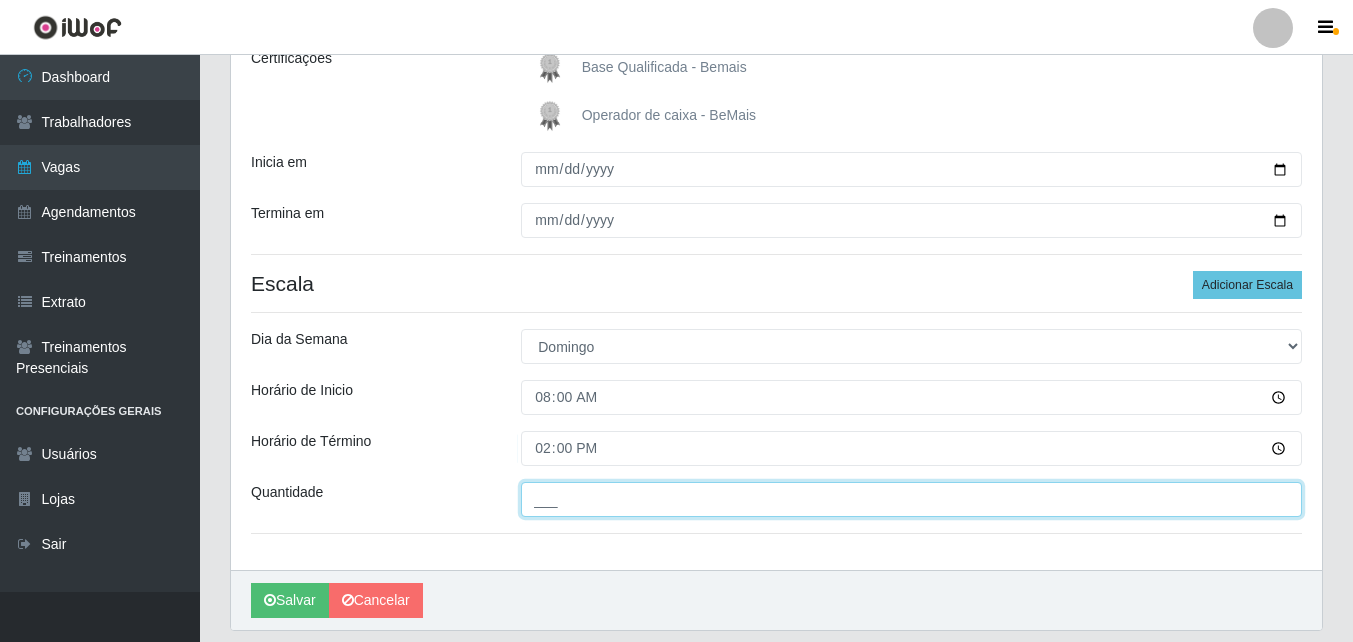 click on "___" at bounding box center [911, 499] 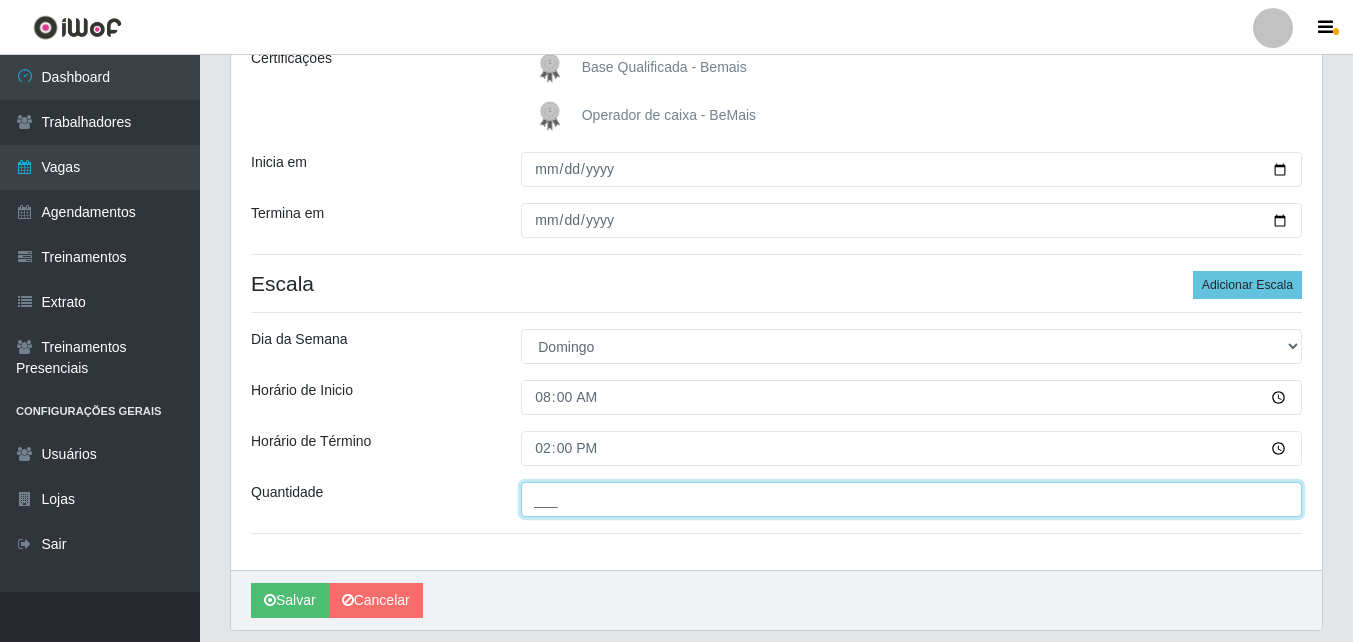 type on "1__" 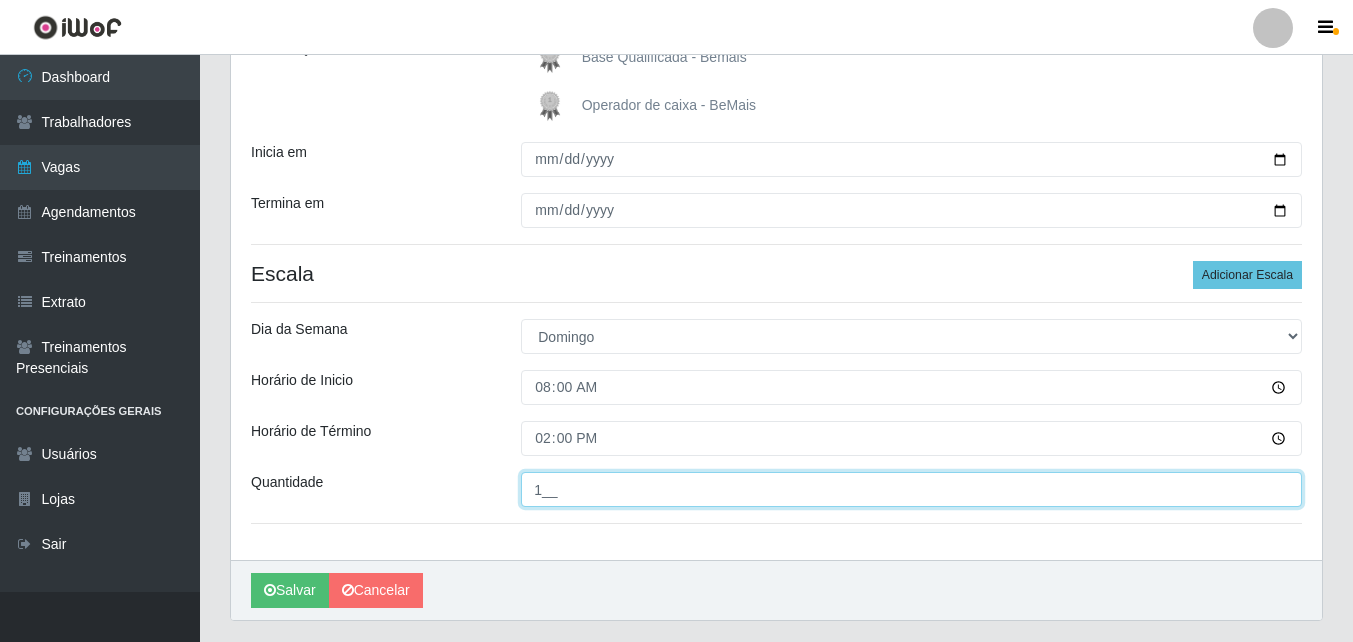 scroll, scrollTop: 363, scrollLeft: 0, axis: vertical 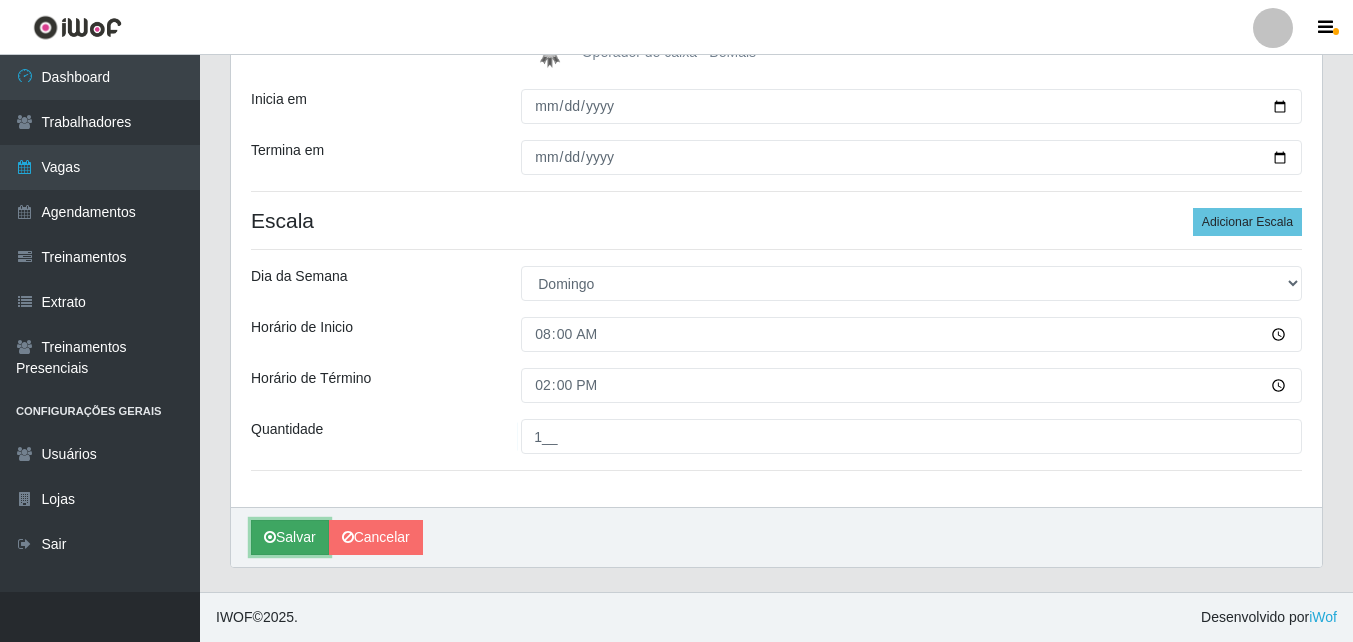 click on "Salvar" at bounding box center [290, 537] 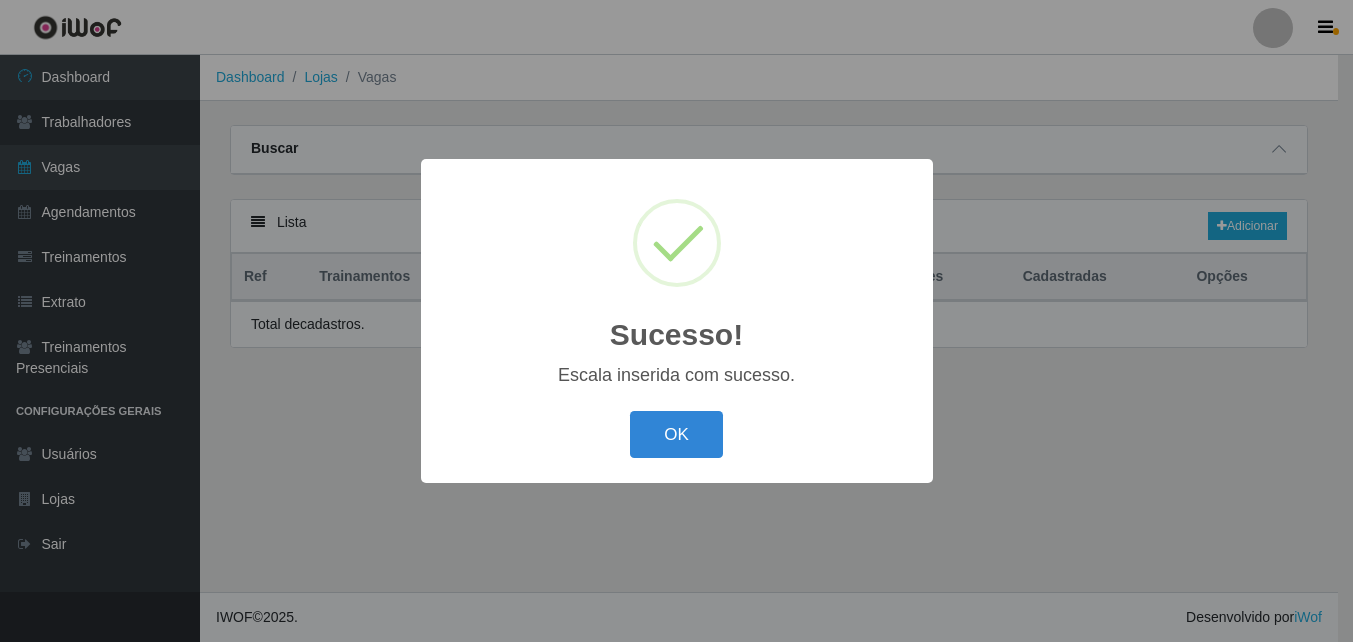 scroll, scrollTop: 0, scrollLeft: 0, axis: both 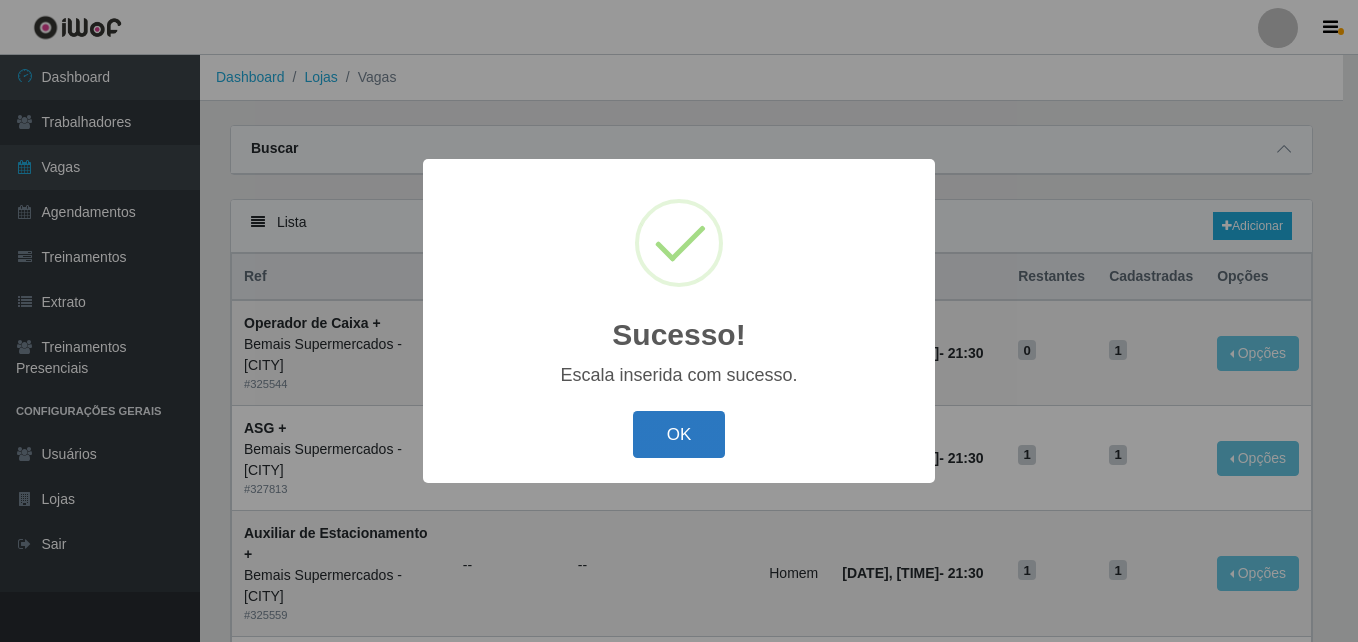 click on "OK" at bounding box center (679, 434) 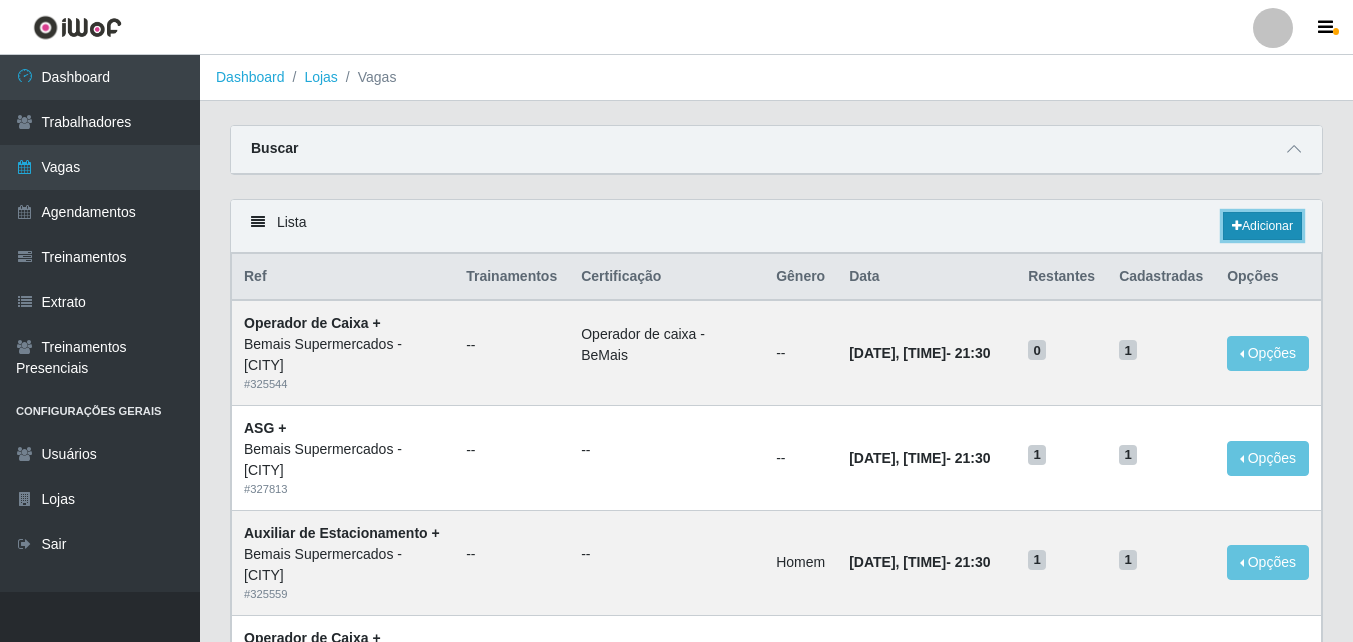 click on "Adicionar" at bounding box center [1262, 226] 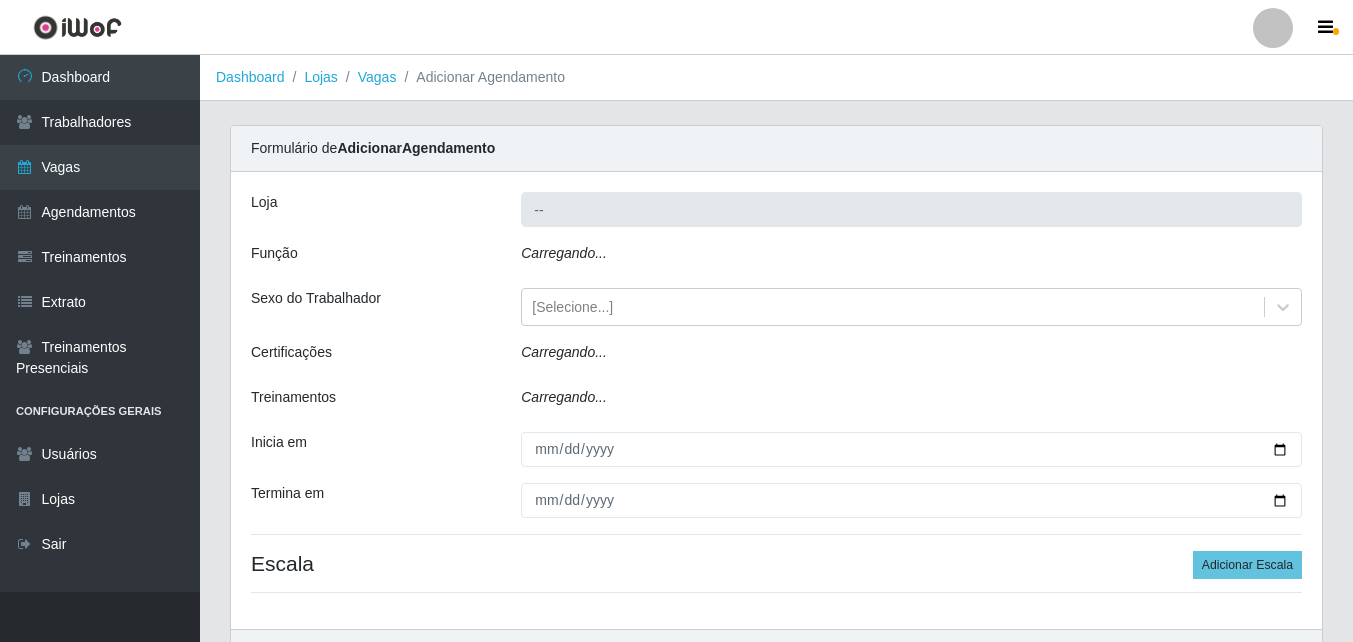 type on "Bemais Supermercados - [CITY]" 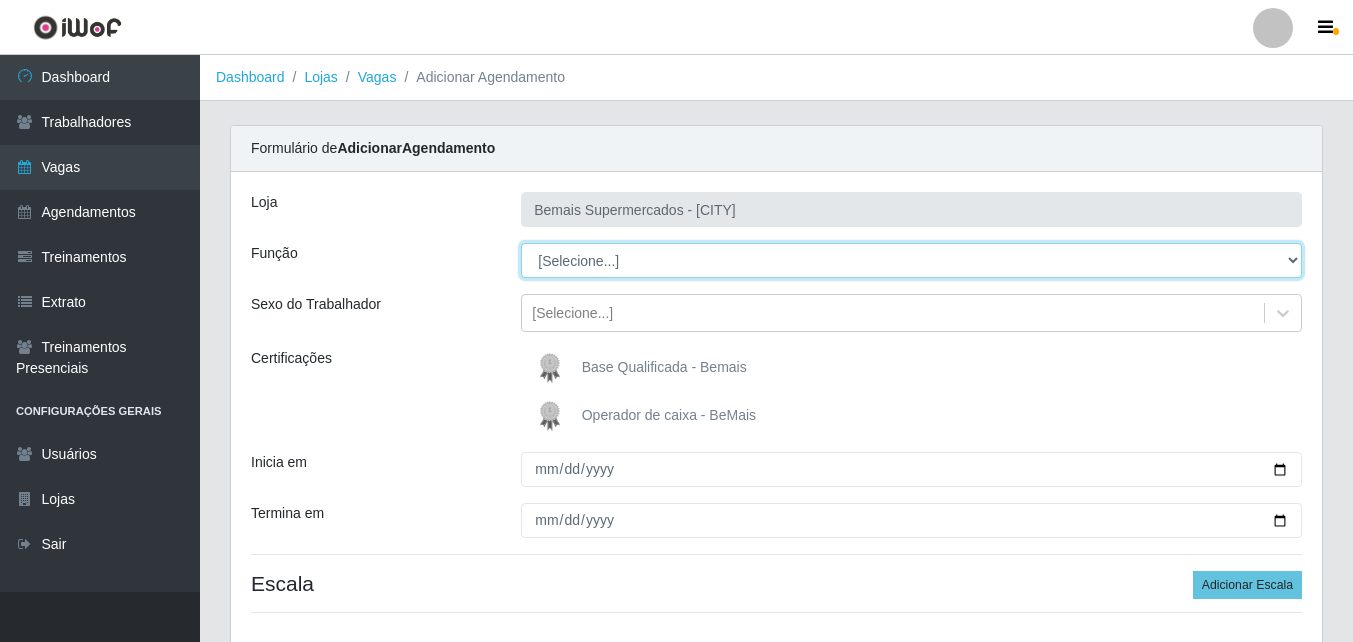 click on "[Selecione...] ASG ASG + ASG ++ Auxiliar de Estacionamento Auxiliar de Estacionamento + Auxiliar de Estacionamento ++ Auxiliar de Sushiman Auxiliar de Sushiman+ Auxiliar de Sushiman++ Balconista de Açougue  Balconista de Açougue + Balconista de Açougue ++ Balconista de Frios Balconista de Frios + Balconista de Frios ++ Balconista de Padaria  Balconista de Padaria + Balconista de Padaria ++ Embalador Embalador + Embalador ++ Operador de Caixa Operador de Caixa + Operador de Caixa ++ Repositor  Repositor + Repositor ++ Repositor de Hortifruti Repositor de Hortifruti + Repositor de Hortifruti ++" at bounding box center (911, 260) 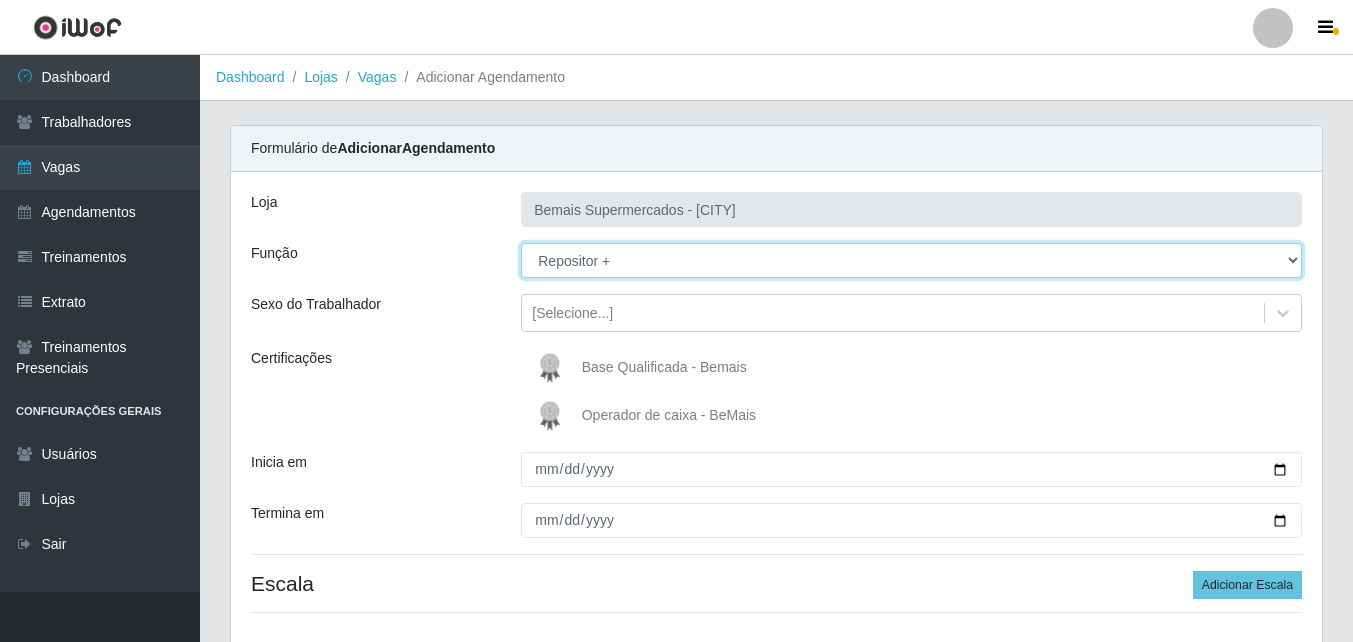 click on "[Selecione...] ASG ASG + ASG ++ Auxiliar de Estacionamento Auxiliar de Estacionamento + Auxiliar de Estacionamento ++ Auxiliar de Sushiman Auxiliar de Sushiman+ Auxiliar de Sushiman++ Balconista de Açougue  Balconista de Açougue + Balconista de Açougue ++ Balconista de Frios Balconista de Frios + Balconista de Frios ++ Balconista de Padaria  Balconista de Padaria + Balconista de Padaria ++ Embalador Embalador + Embalador ++ Operador de Caixa Operador de Caixa + Operador de Caixa ++ Repositor  Repositor + Repositor ++ Repositor de Hortifruti Repositor de Hortifruti + Repositor de Hortifruti ++" at bounding box center (911, 260) 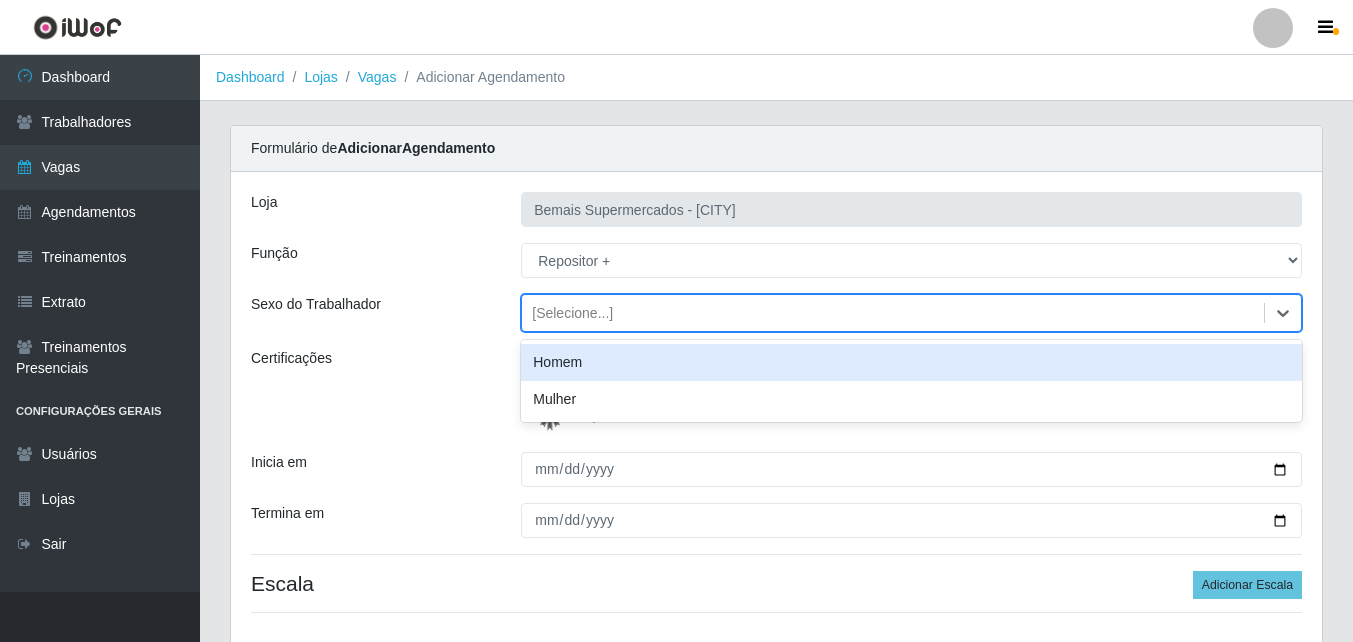 click on "[Selecione...]" at bounding box center [893, 313] 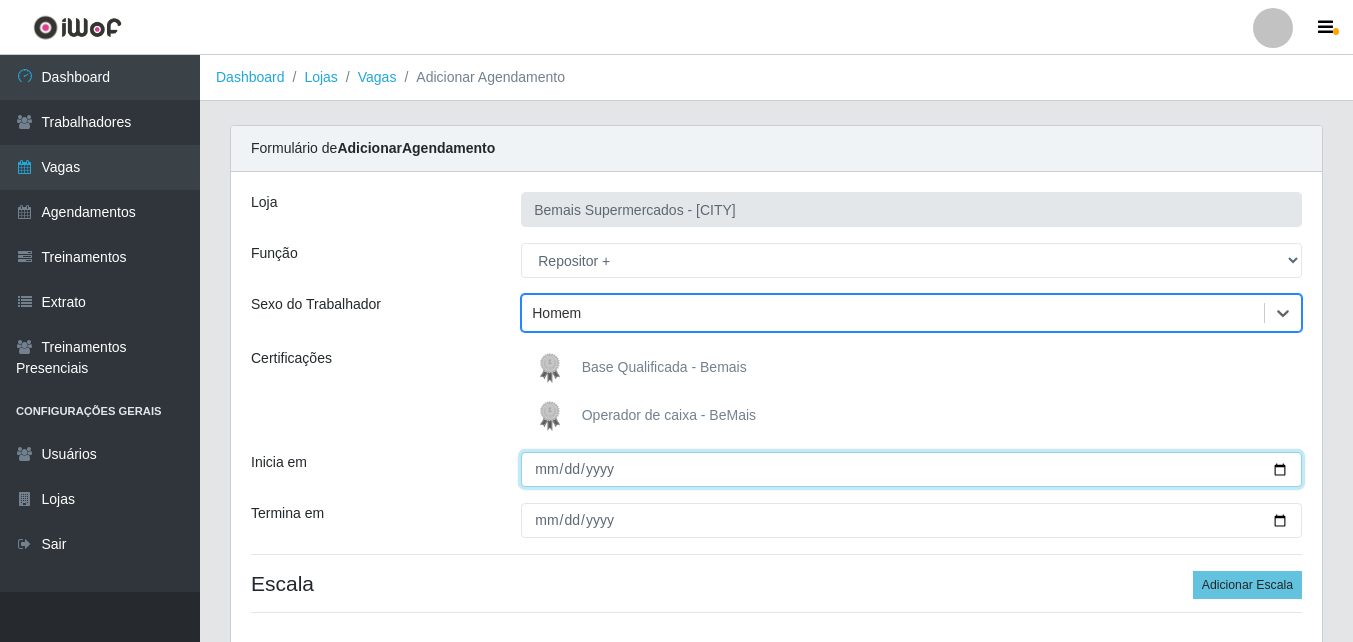 click on "Inicia em" at bounding box center (911, 469) 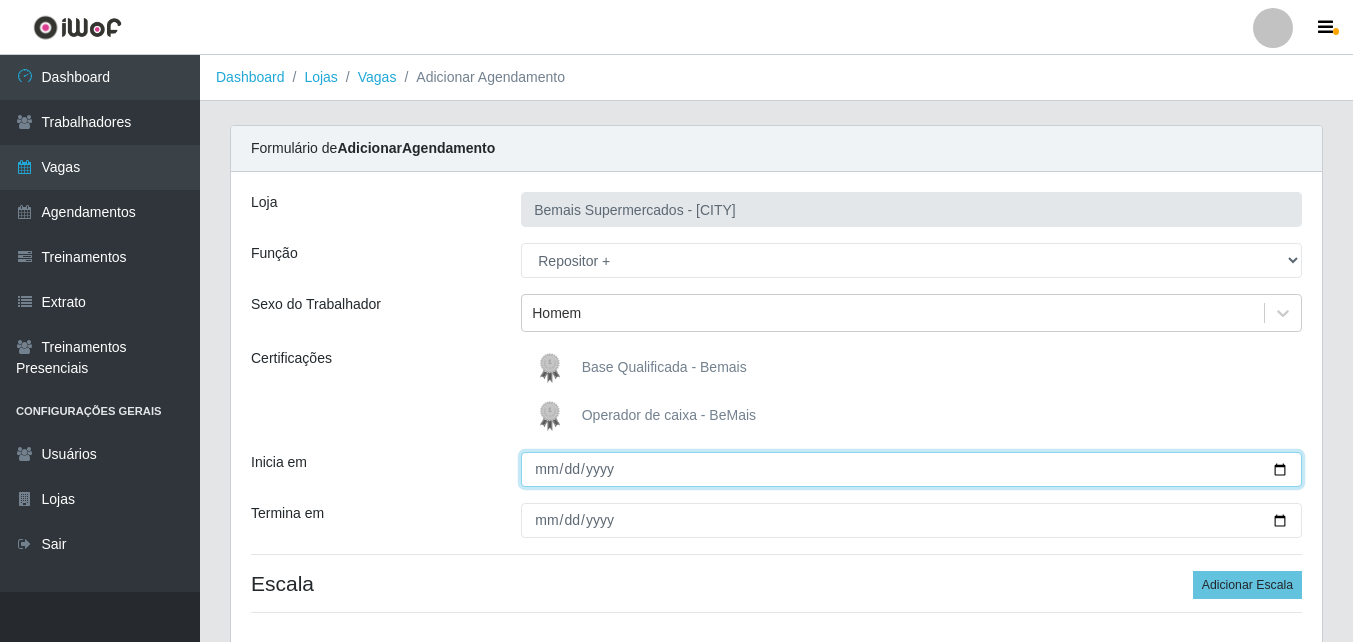 type on "[DATE]" 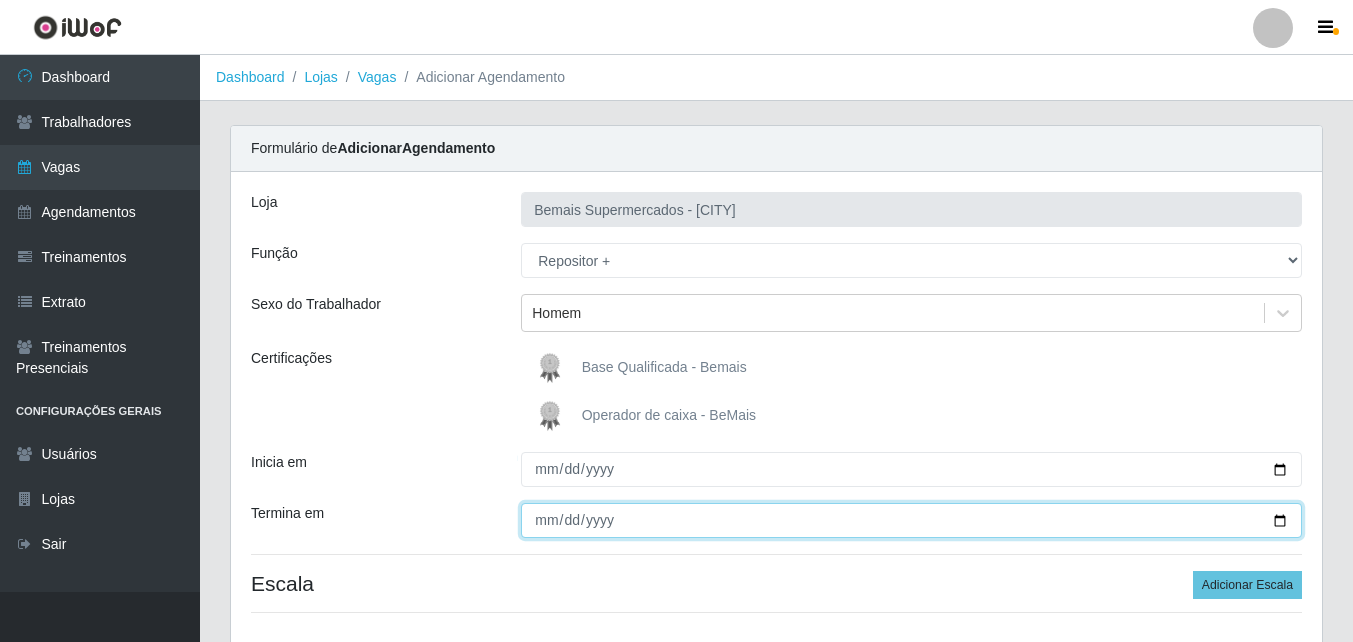 click on "Termina em" at bounding box center (911, 520) 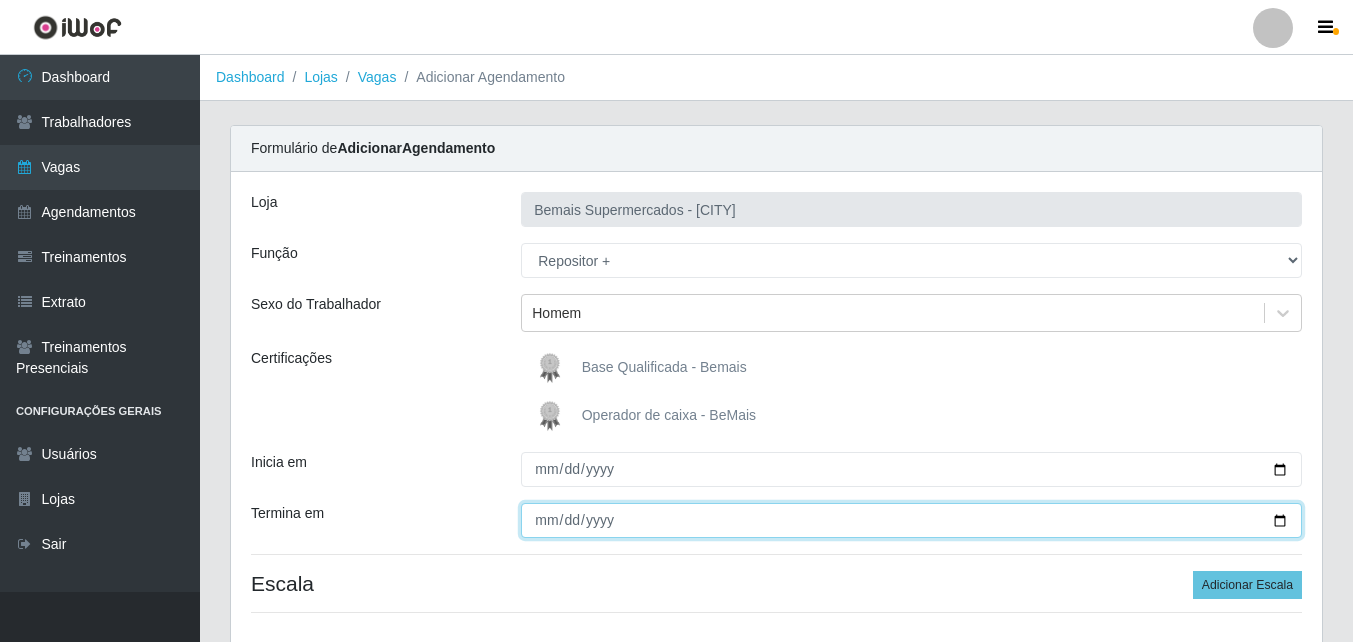 type on "[DATE]" 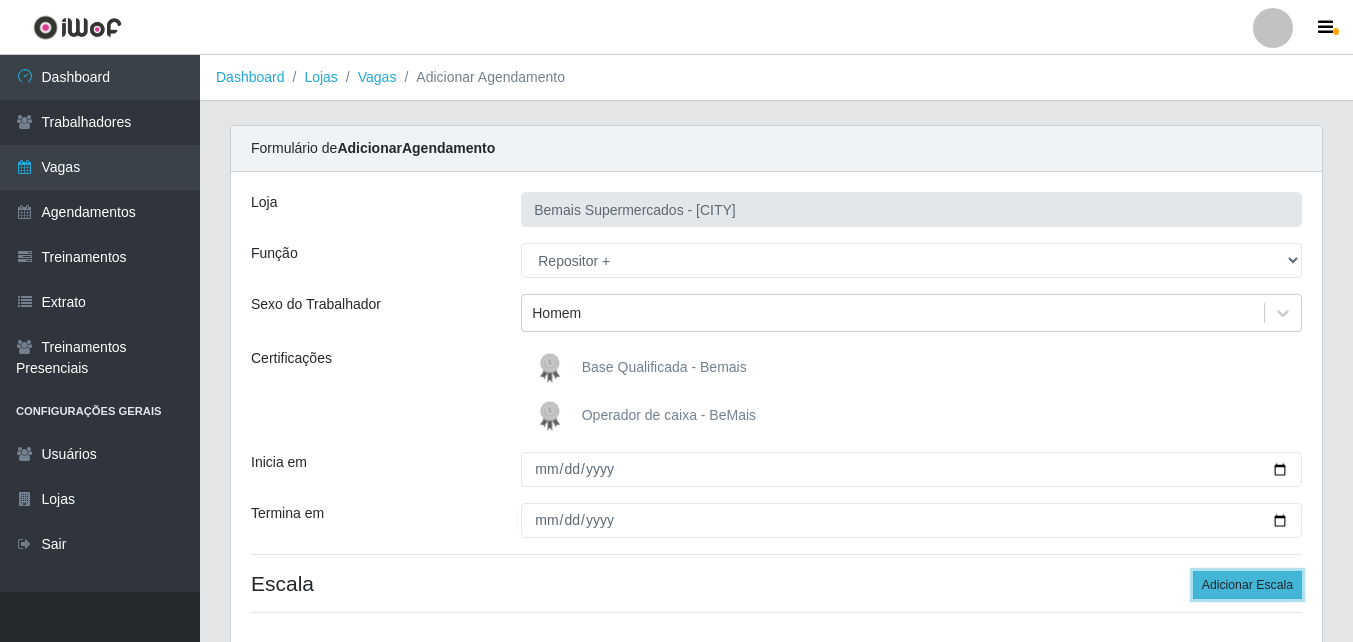 click on "Adicionar Escala" at bounding box center (1247, 585) 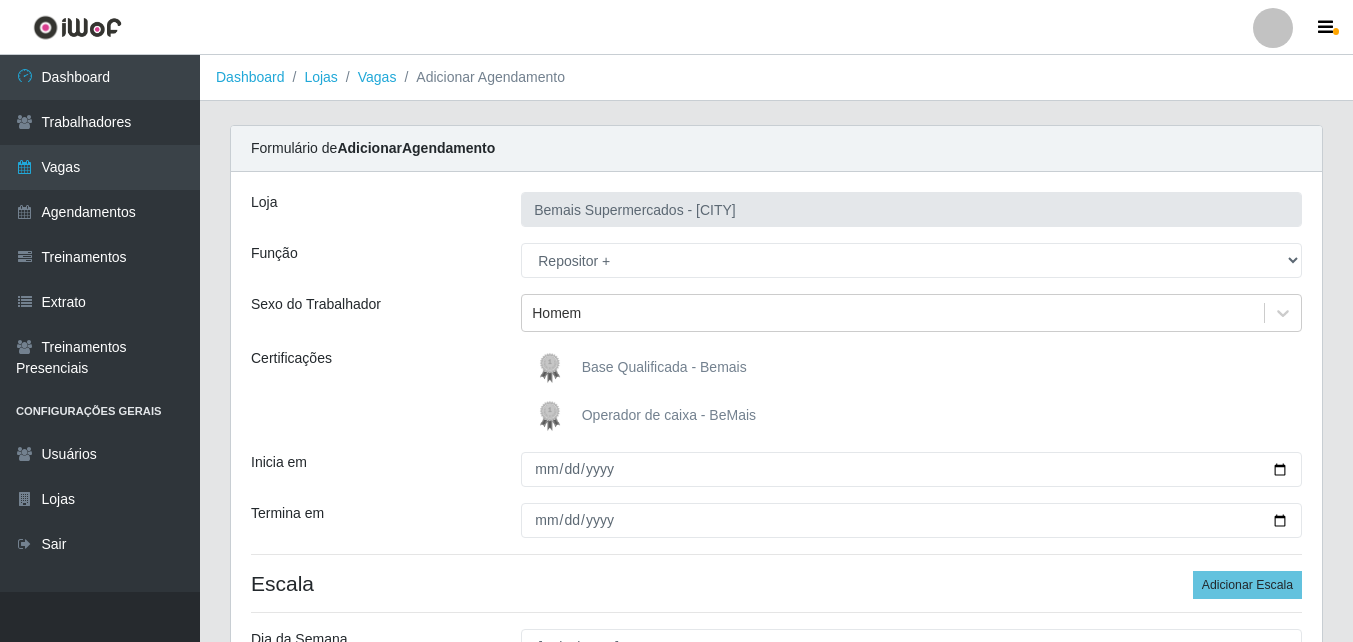 click on "Loja Bemais Supermercados - [CITY] Função [Selecione...] ASG ASG + ASG ++ Auxiliar de Estacionamento Auxiliar de Estacionamento + Auxiliar de Estacionamento ++ Auxiliar de Sushiman Auxiliar de Sushiman+ Auxiliar de Sushiman++ Balconista de Açougue  Balconista de Açougue + Balconista de Açougue ++ Balconista de Frios Balconista de Frios + Balconista de Frios ++ Balconista de Padaria  Balconista de Padaria + Balconista de Padaria ++ Embalador Embalador + Embalador ++ Operador de Caixa Operador de Caixa + Operador de Caixa ++ Repositor  Repositor + Repositor ++ Repositor de Hortifruti Repositor de Hortifruti + Repositor de Hortifruti ++ Sexo do Trabalhador Homem Certificações   Base Qualificada -  Bemais   Operador de caixa - BeMais Inicia em 2025-08-03 Termina em 2025-08-03 Escala Adicionar Escala Dia da Semana [Selecione...] Segunda Terça Quarta Quinta Sexta Sábado Domingo Horário de Inicio Horário de Término Quantidade" at bounding box center [776, 521] 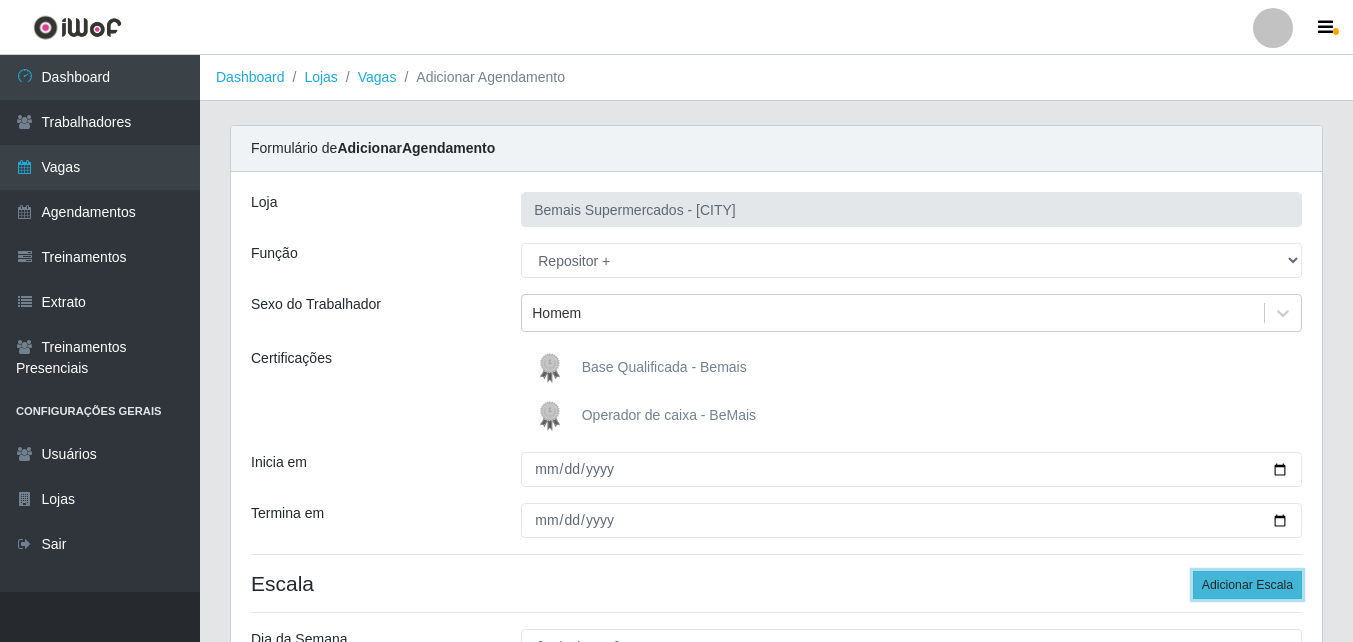 click on "Adicionar Escala" at bounding box center [1247, 585] 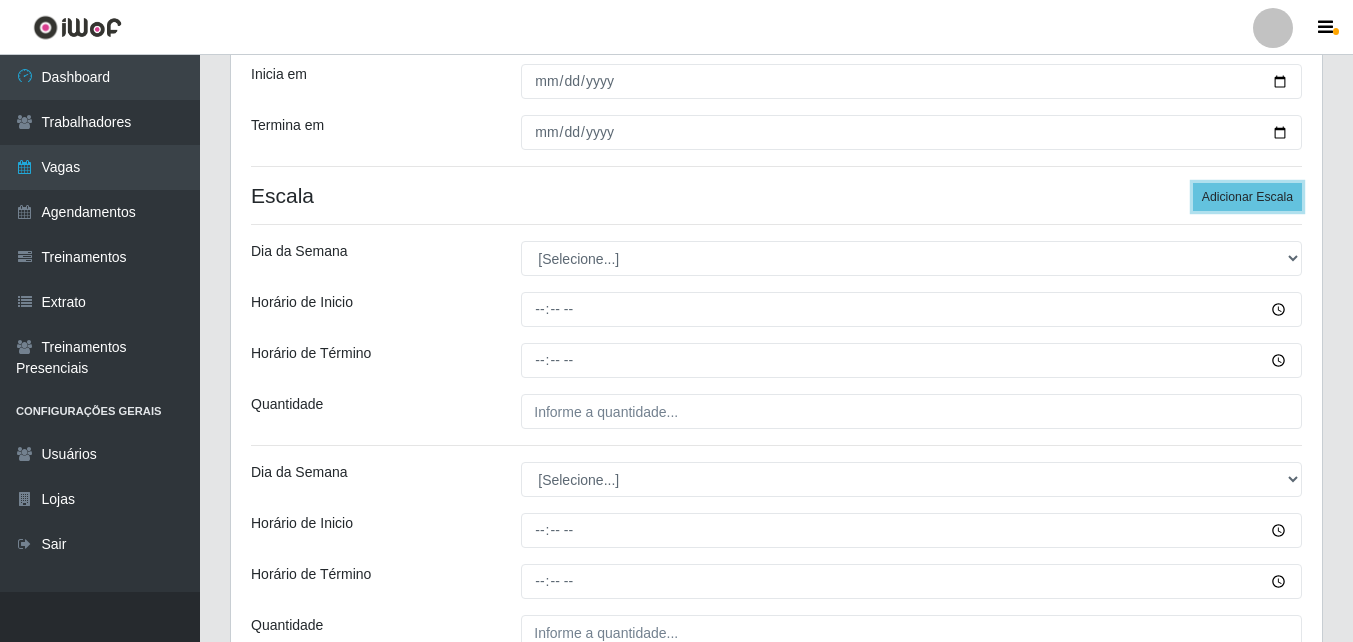 scroll, scrollTop: 400, scrollLeft: 0, axis: vertical 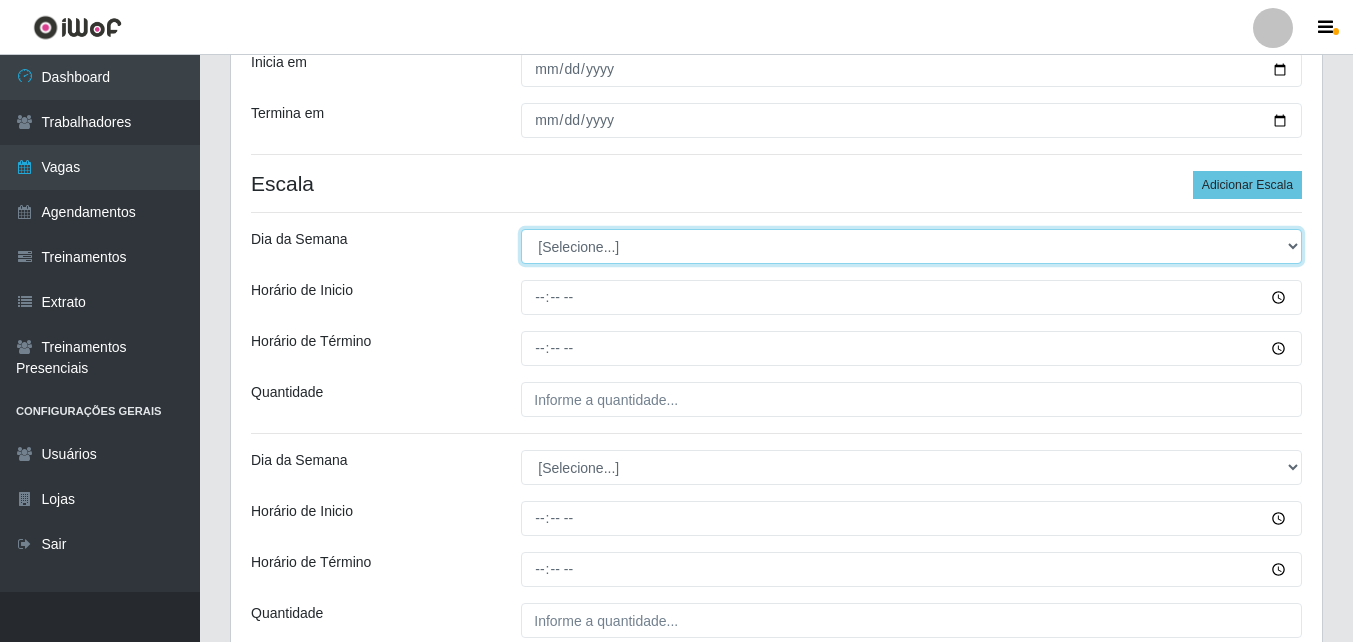 click on "[Selecione...] Segunda Terça Quarta Quinta Sexta Sábado Domingo" at bounding box center [911, 246] 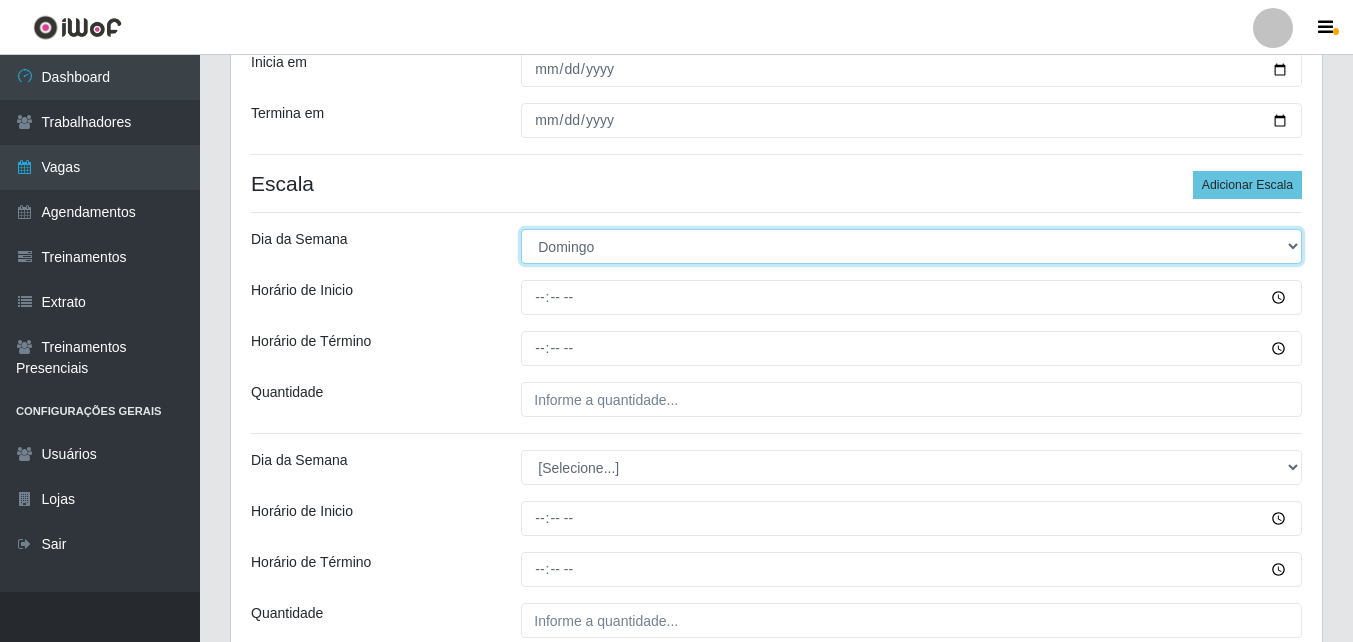 click on "[Selecione...] Segunda Terça Quarta Quinta Sexta Sábado Domingo" at bounding box center [911, 246] 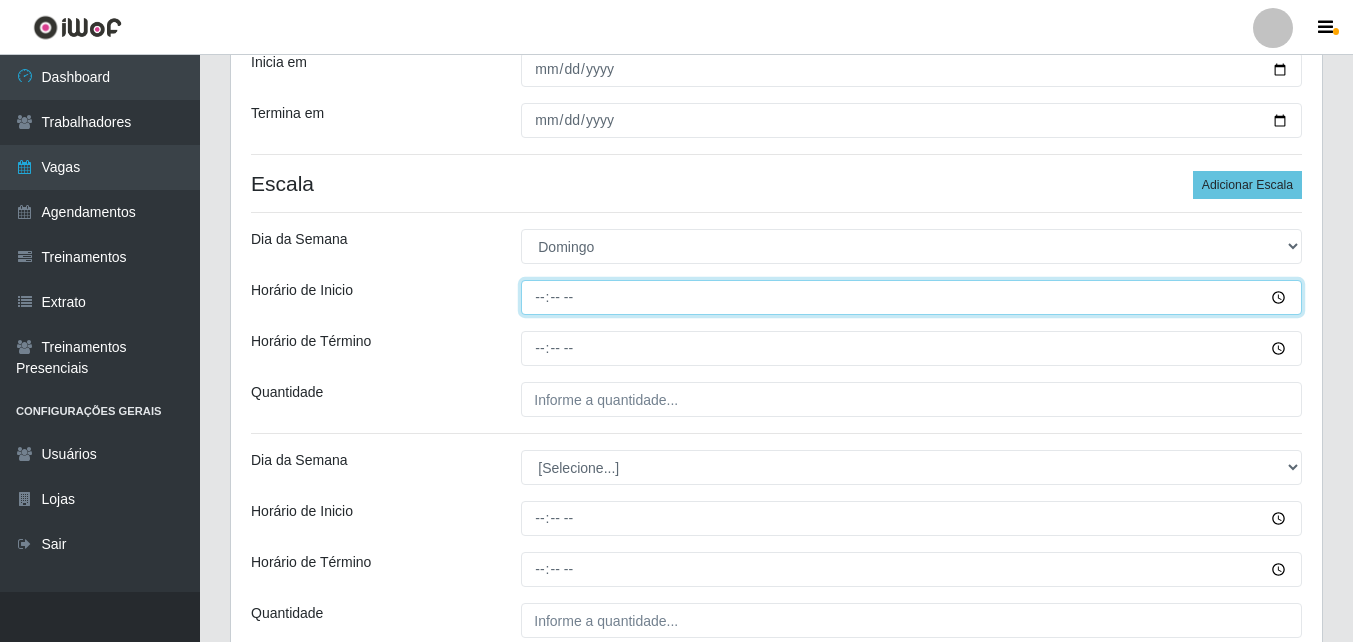 click on "Horário de Inicio" at bounding box center [911, 297] 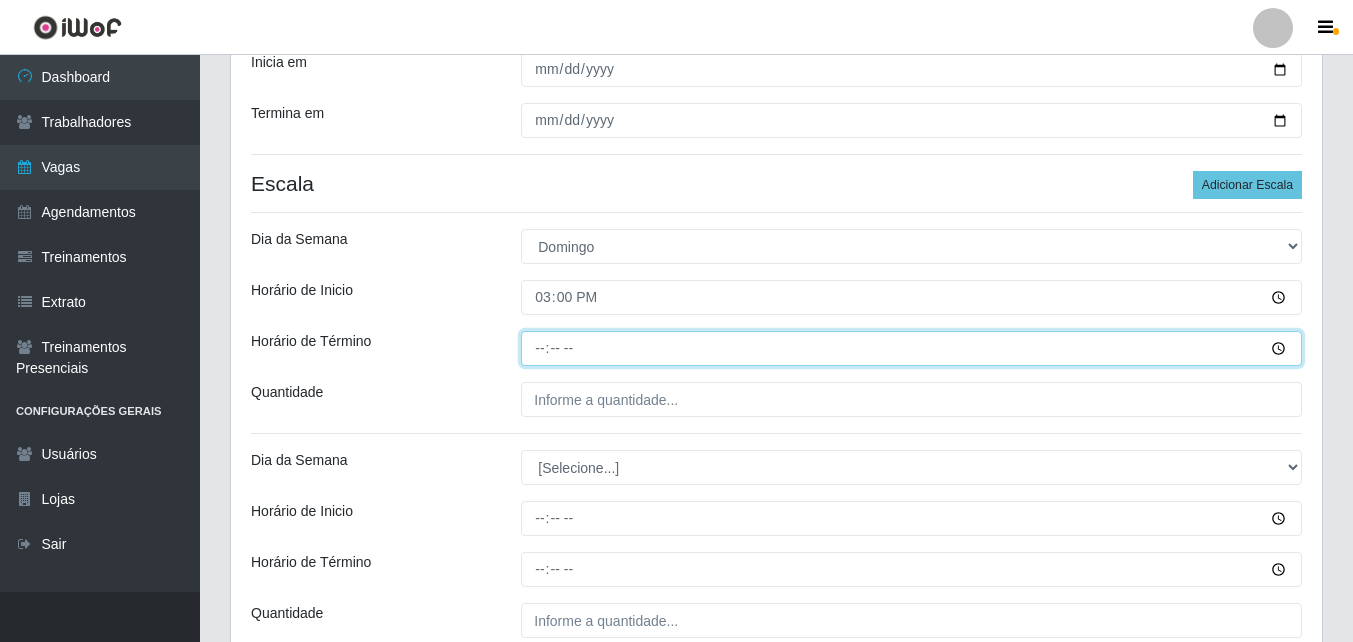 click on "Horário de Término" at bounding box center [911, 348] 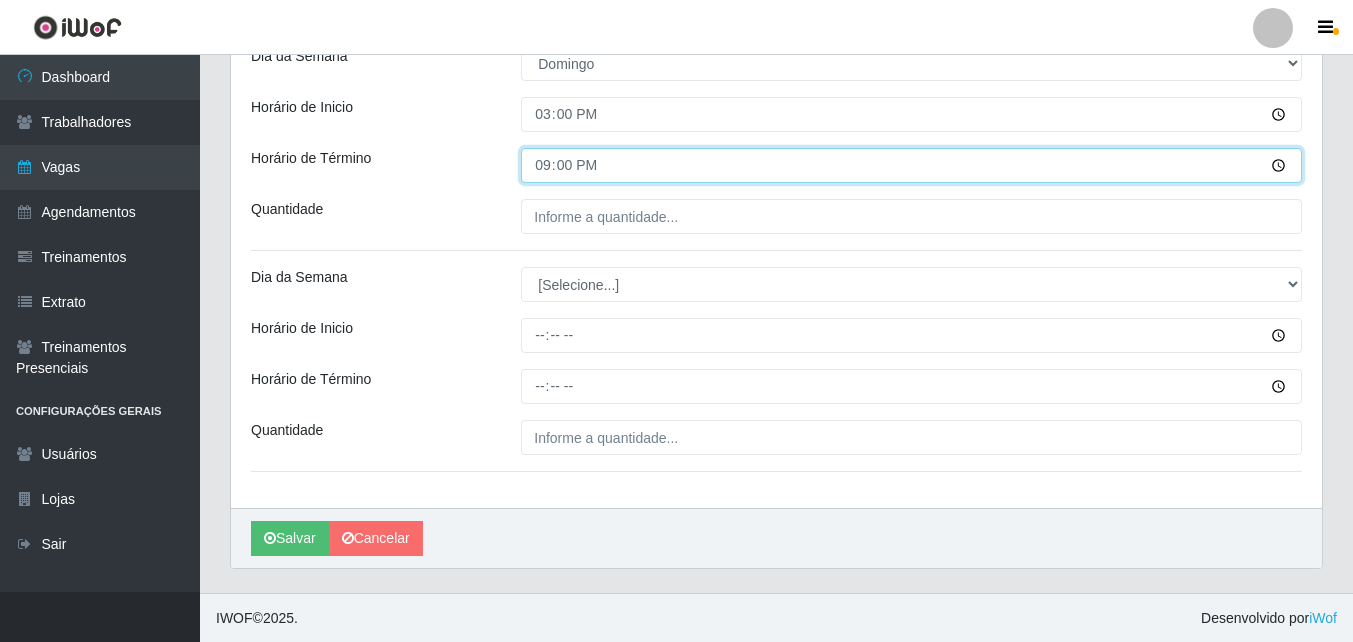 scroll, scrollTop: 584, scrollLeft: 0, axis: vertical 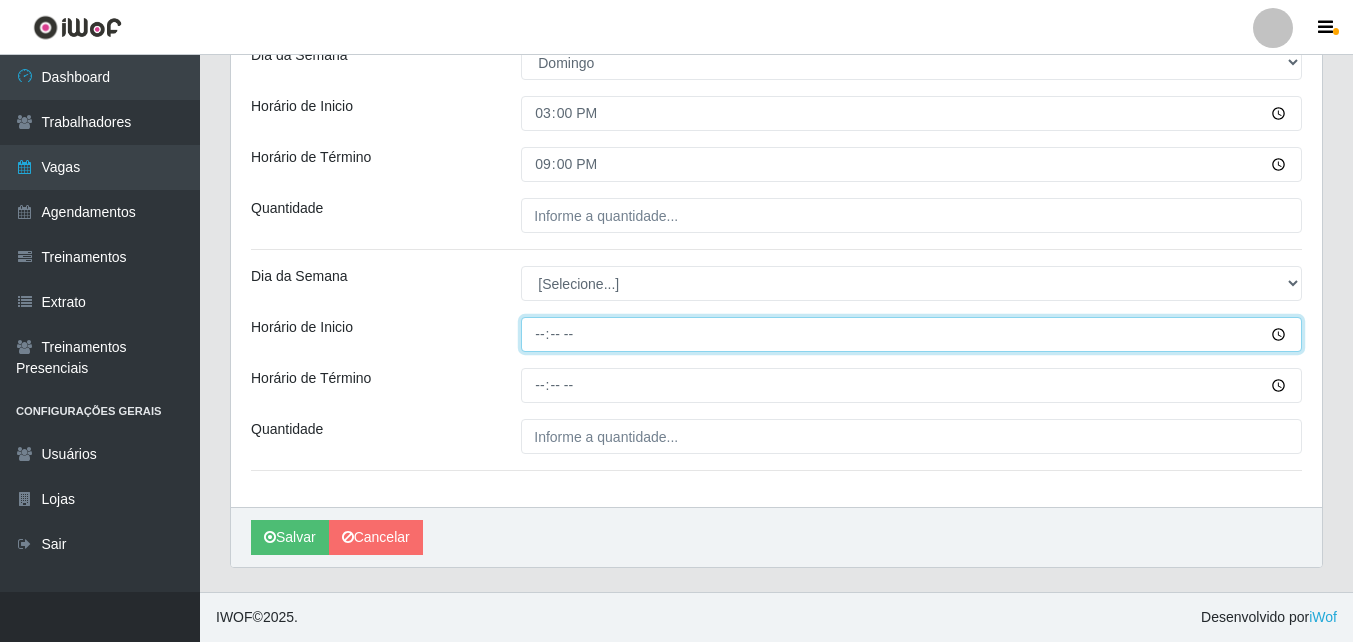 click on "Horário de Inicio" at bounding box center (911, 334) 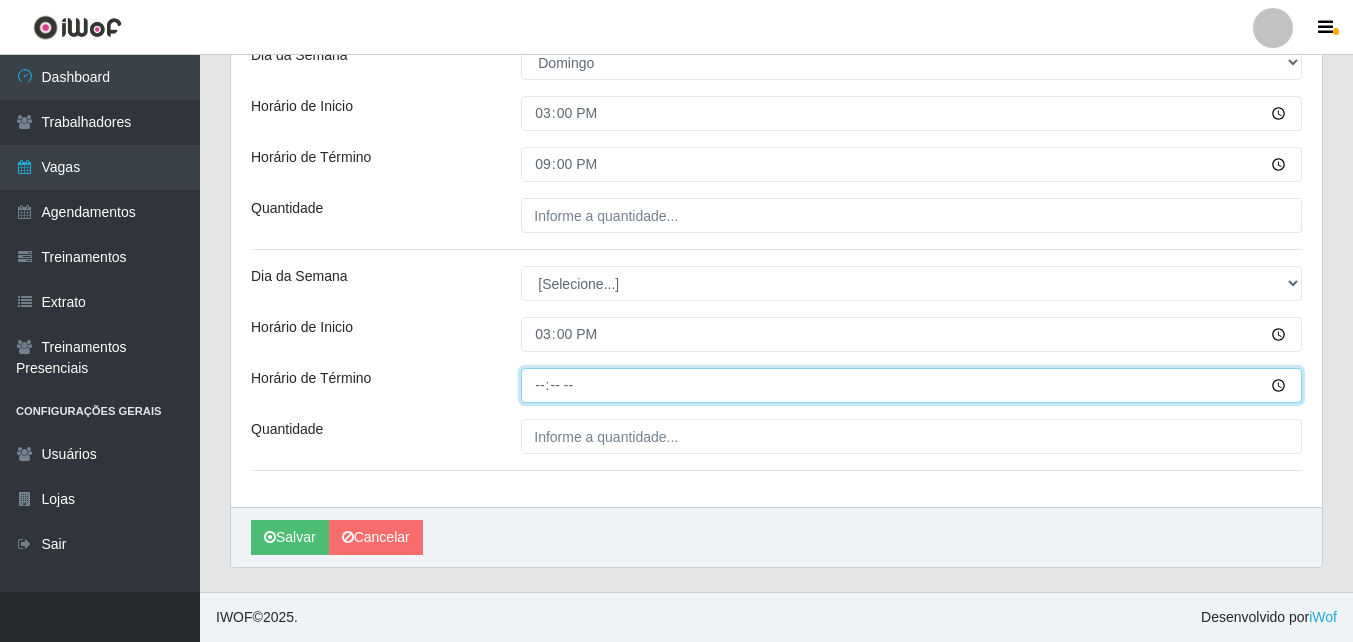 click on "Horário de Término" at bounding box center [911, 385] 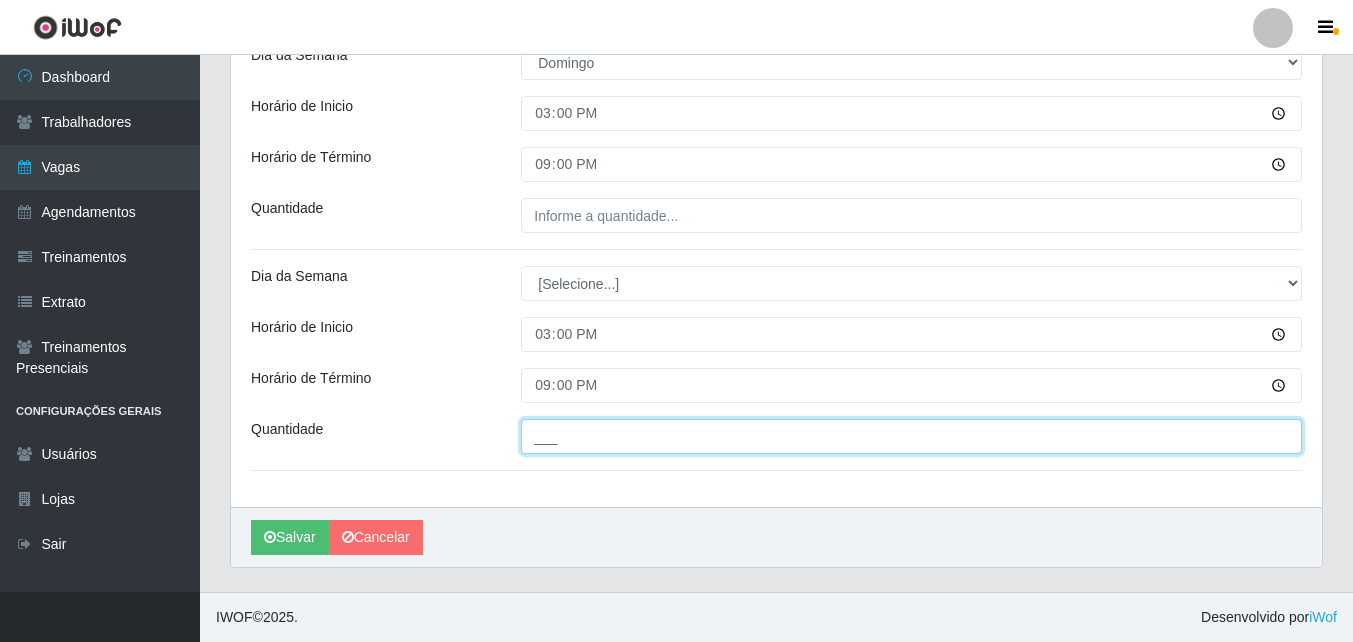 click on "___" at bounding box center (911, 436) 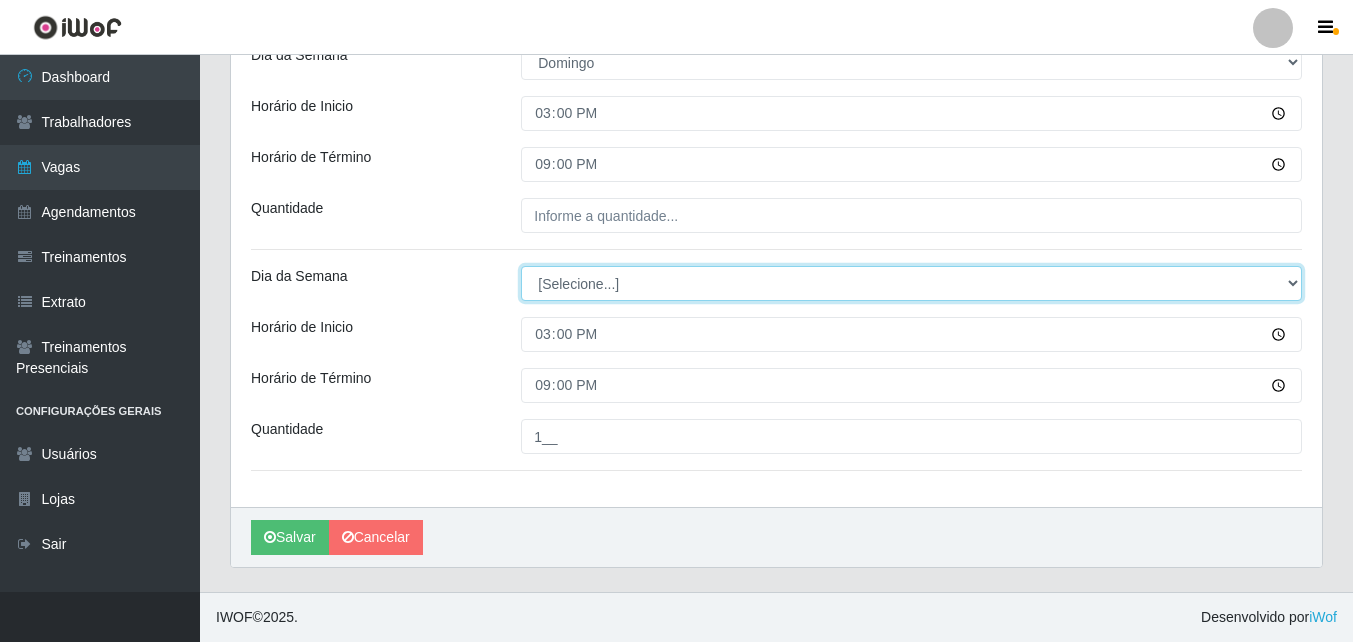 click on "[Selecione...] Segunda Terça Quarta Quinta Sexta Sábado Domingo" at bounding box center [911, 283] 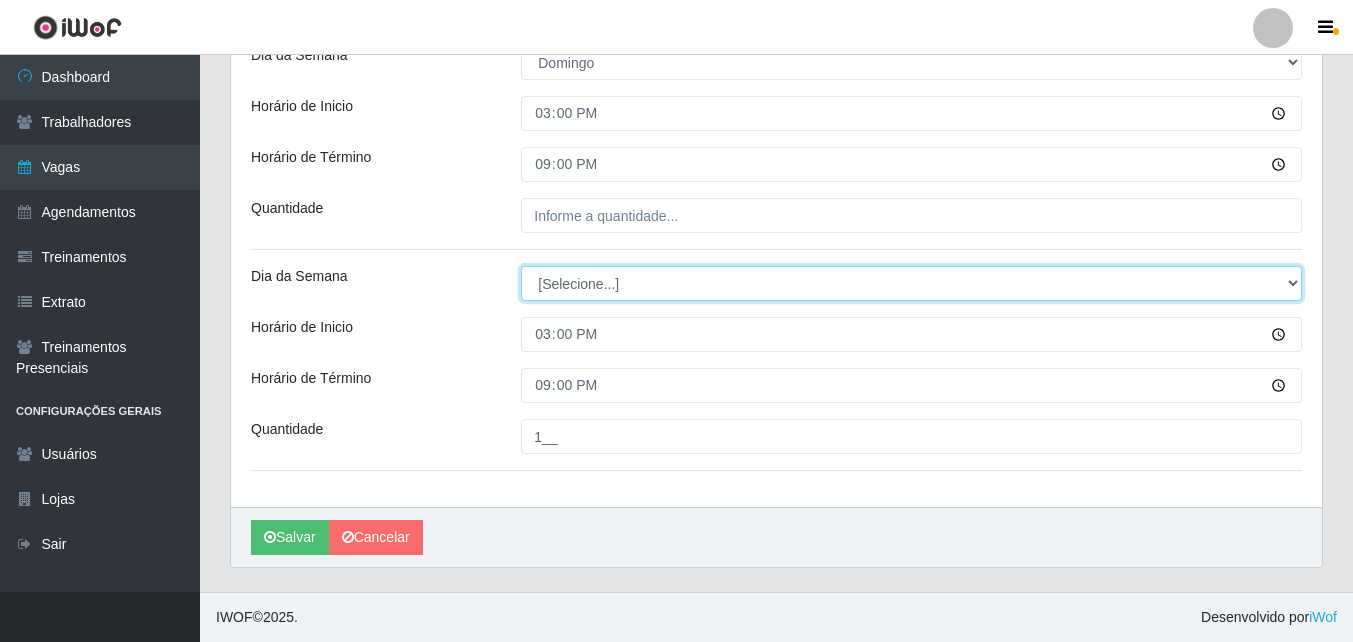select on "0" 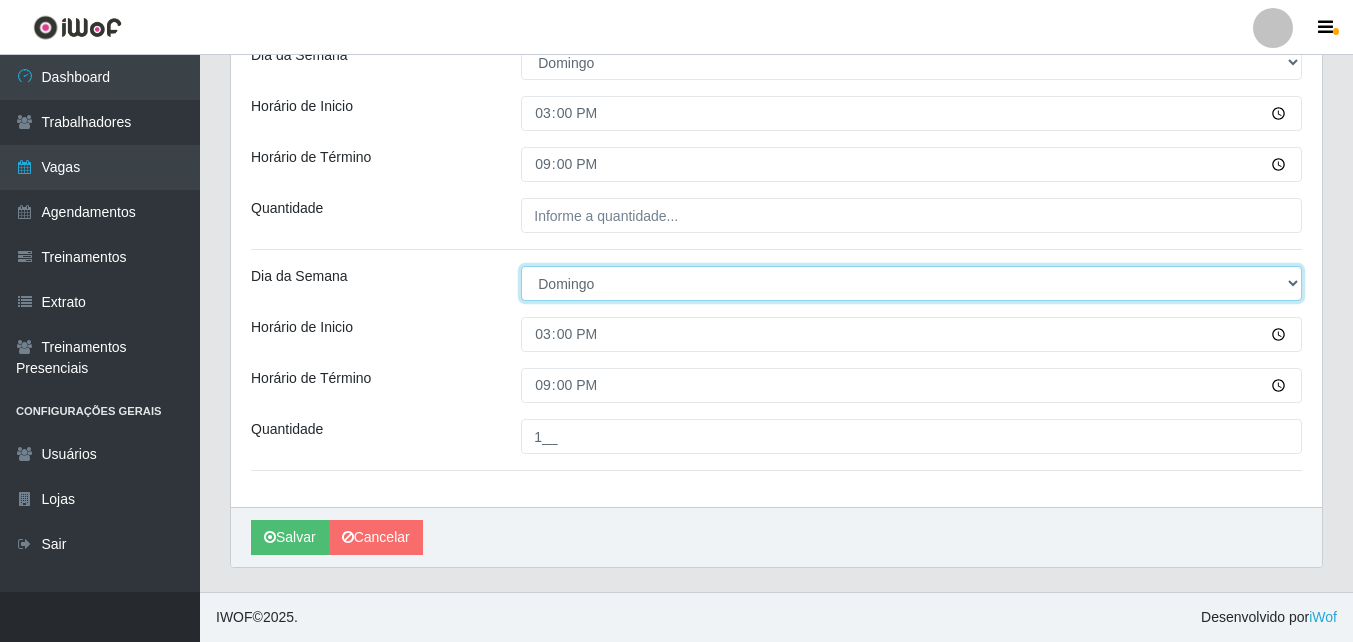 click on "[Selecione...] Segunda Terça Quarta Quinta Sexta Sábado Domingo" at bounding box center [911, 283] 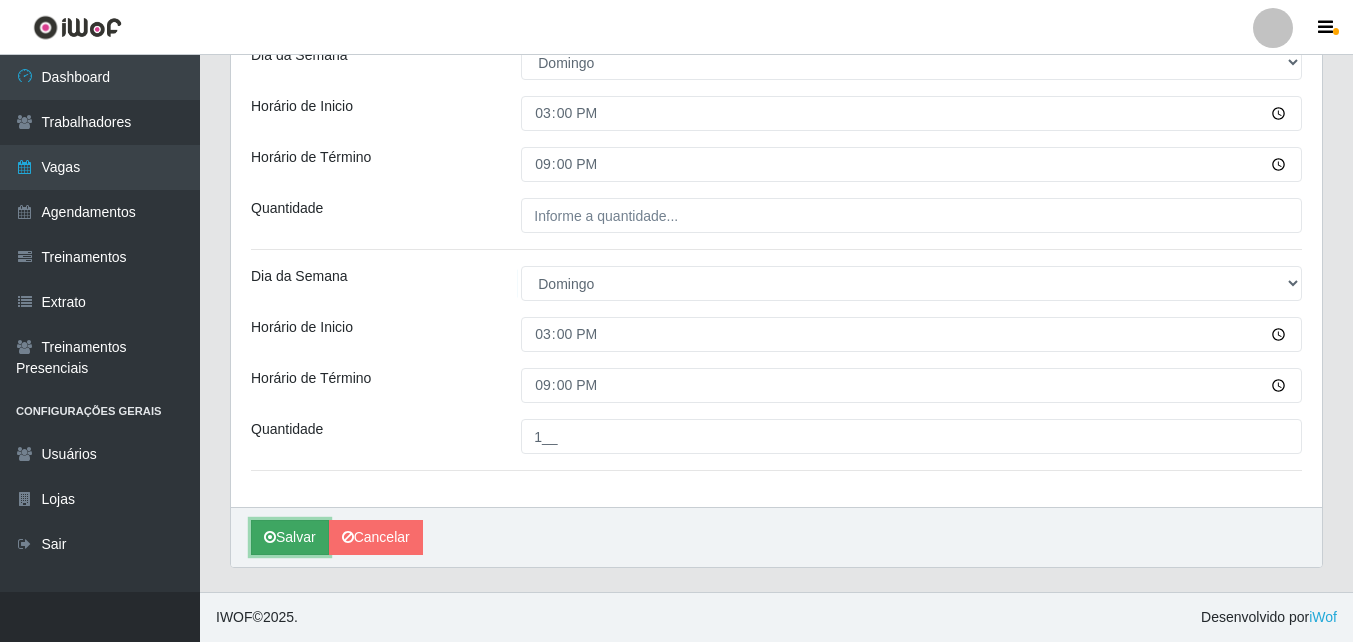 click on "Salvar" at bounding box center [290, 537] 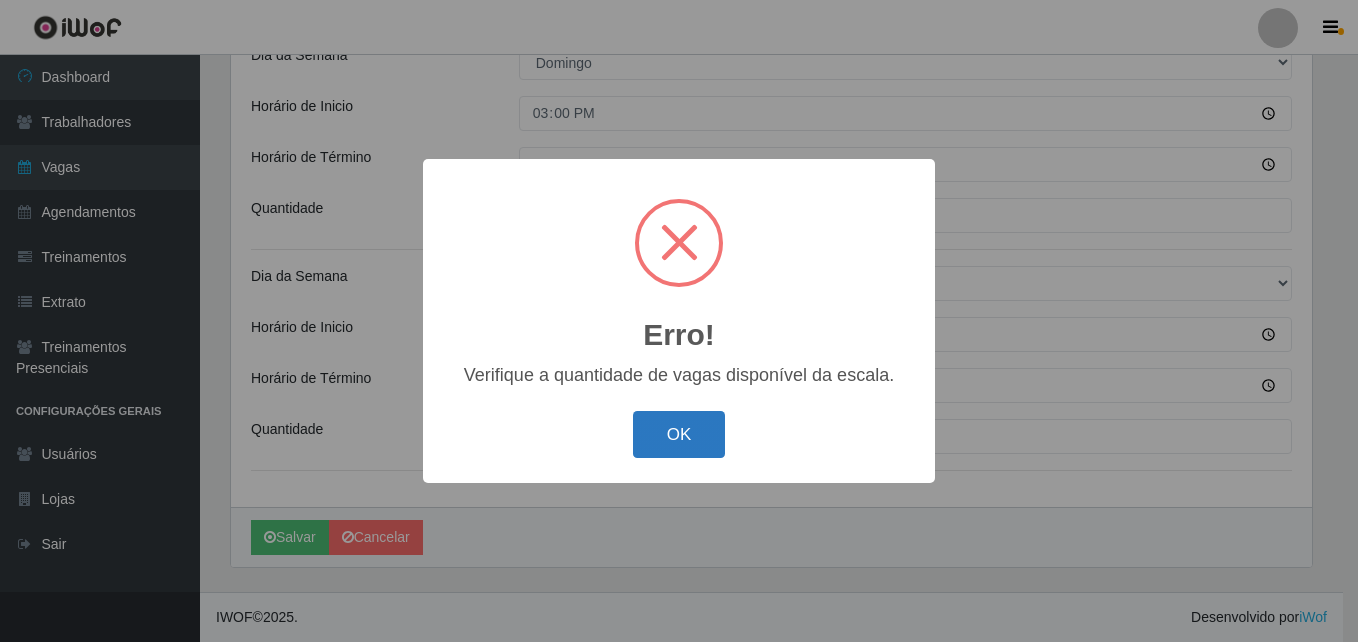 click on "OK" at bounding box center (679, 434) 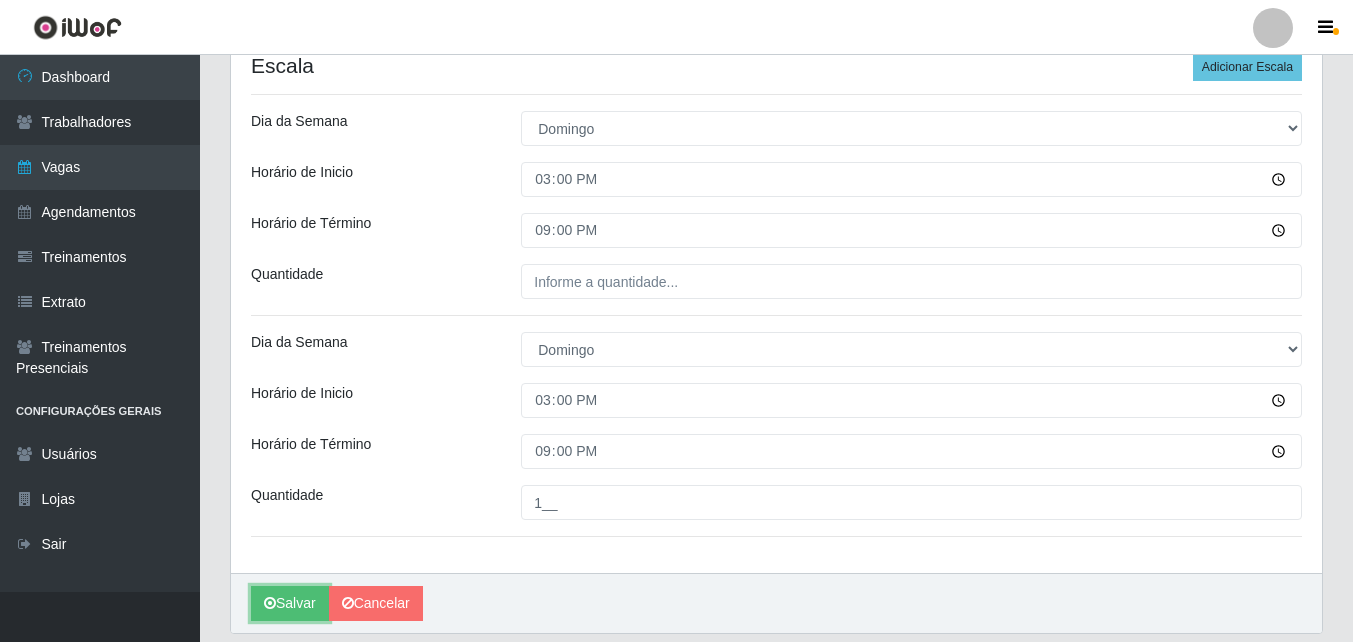 scroll, scrollTop: 484, scrollLeft: 0, axis: vertical 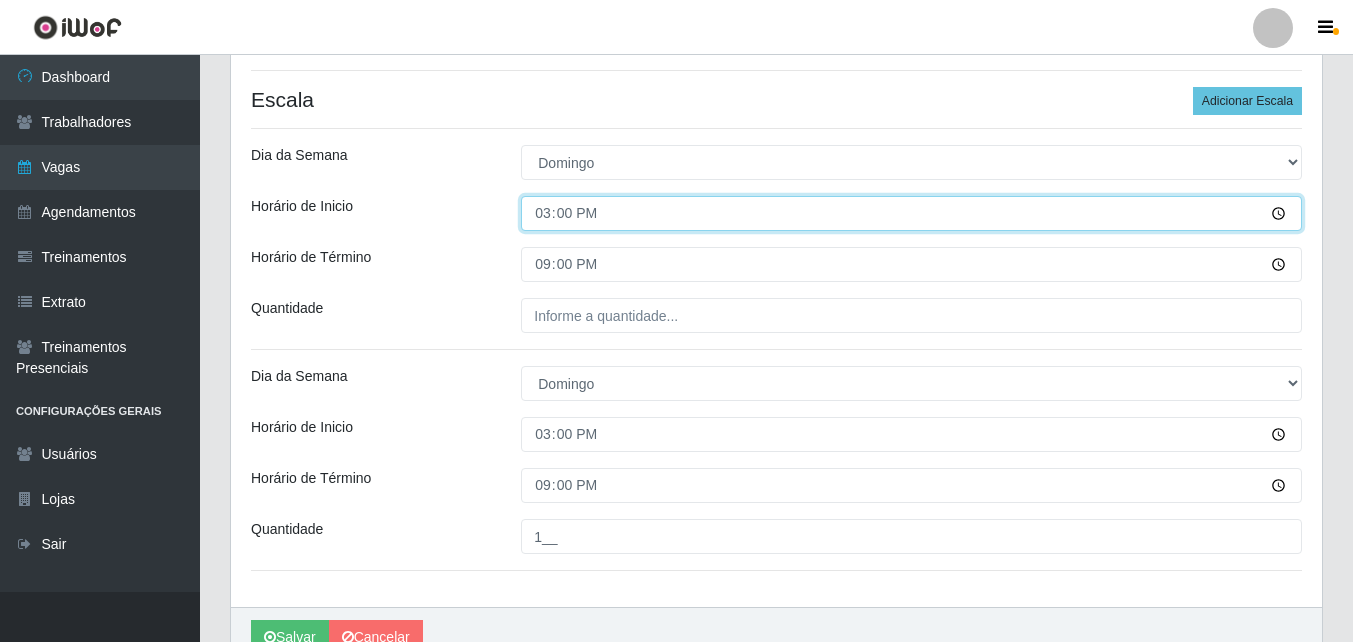click on "15:00" at bounding box center [911, 213] 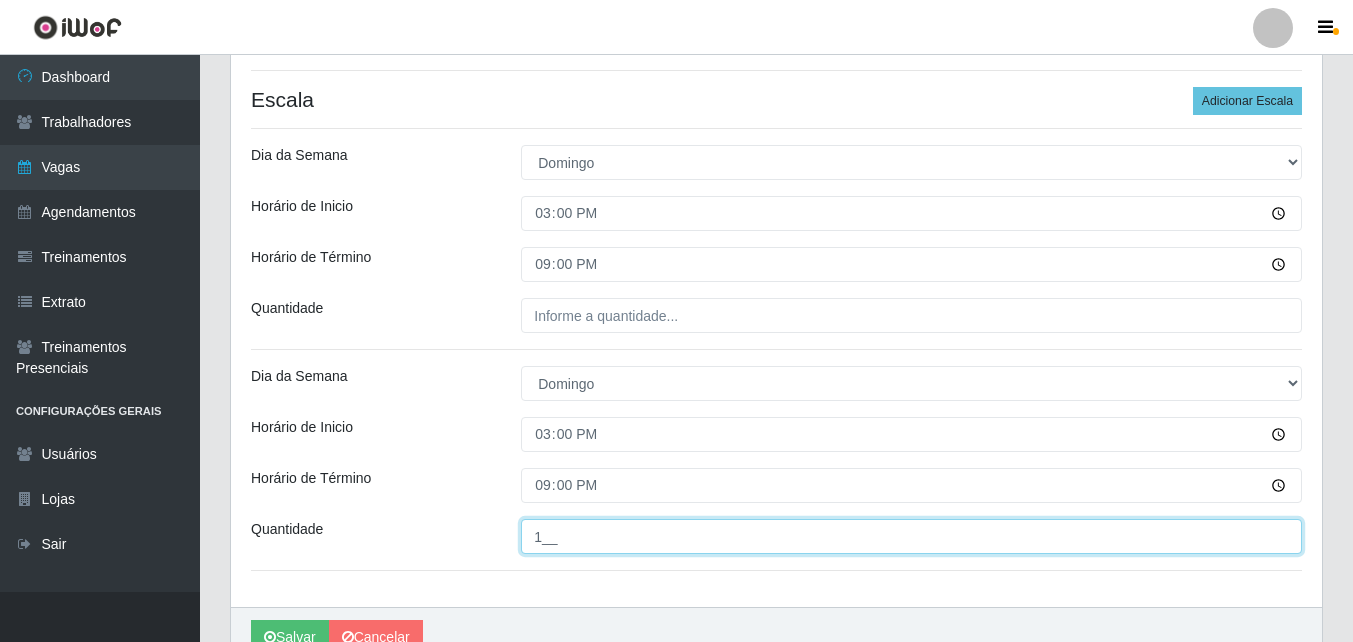 click on "1__" at bounding box center [911, 536] 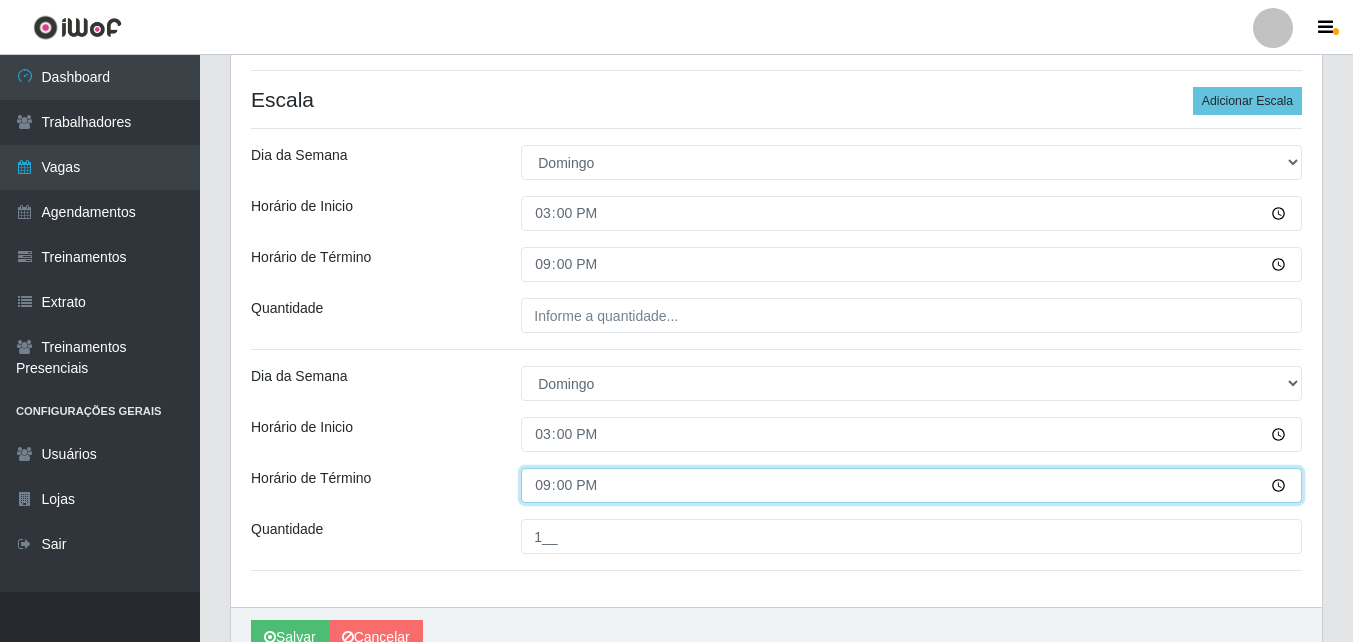 click on "21:00" at bounding box center (911, 485) 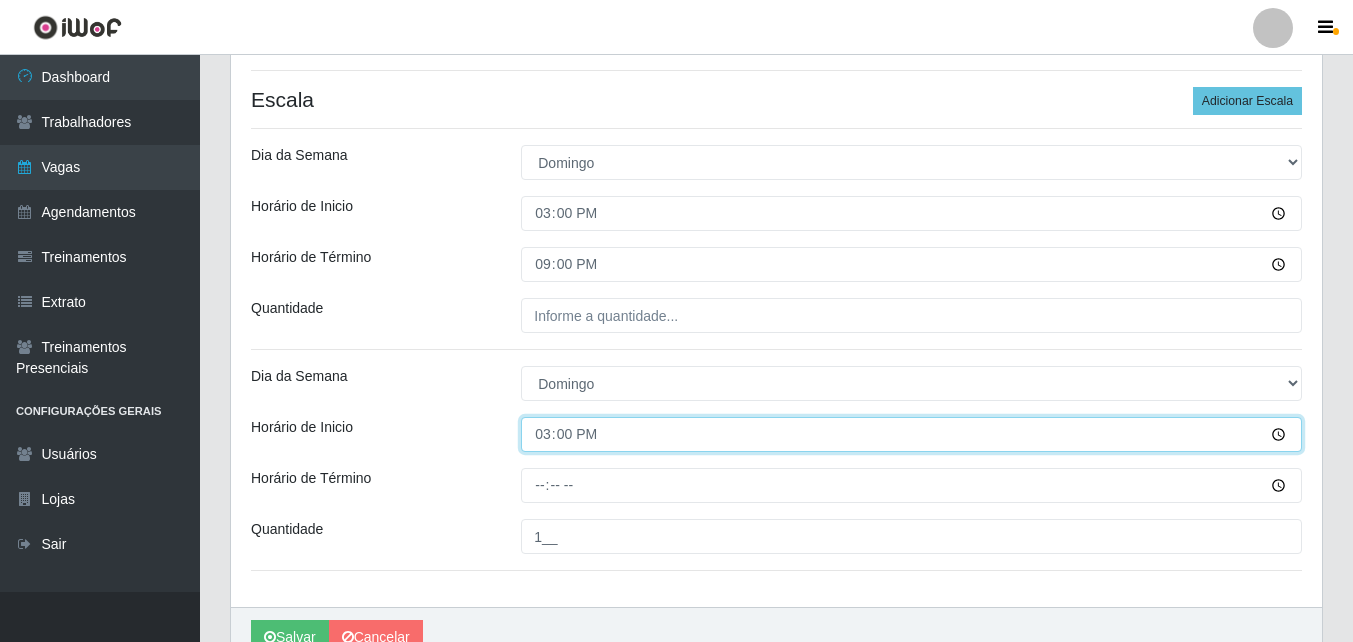 click on "15:00" at bounding box center (911, 434) 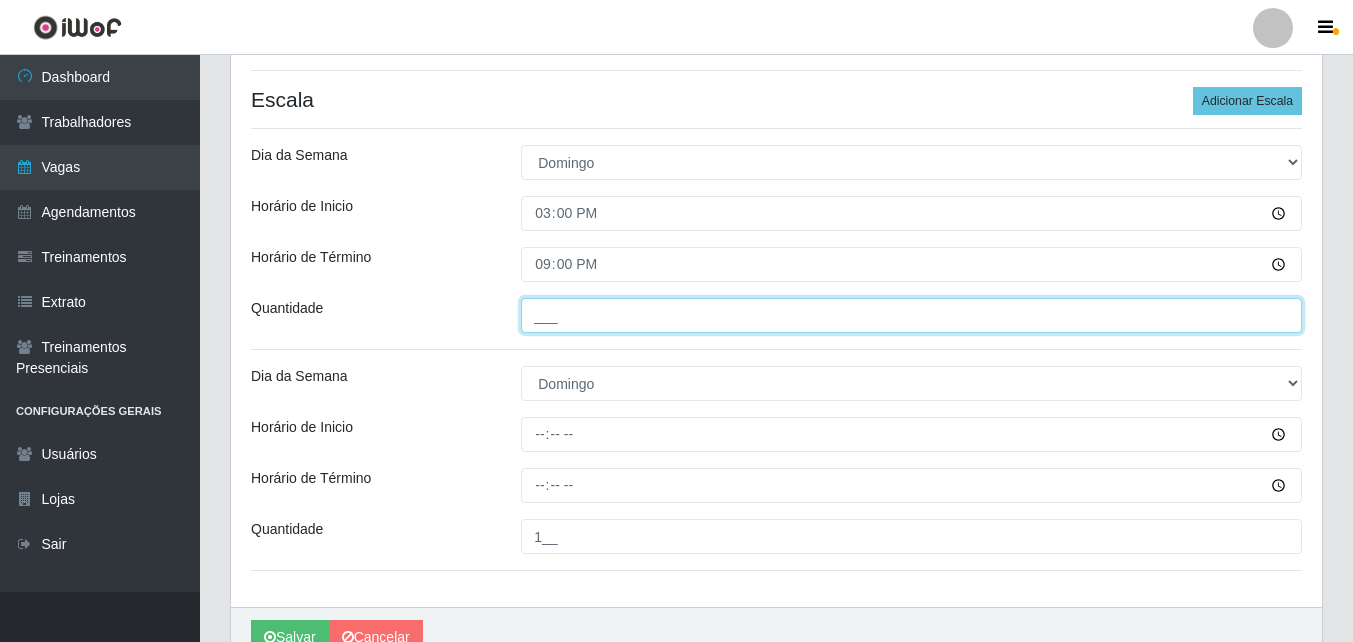 click on "___" at bounding box center [911, 315] 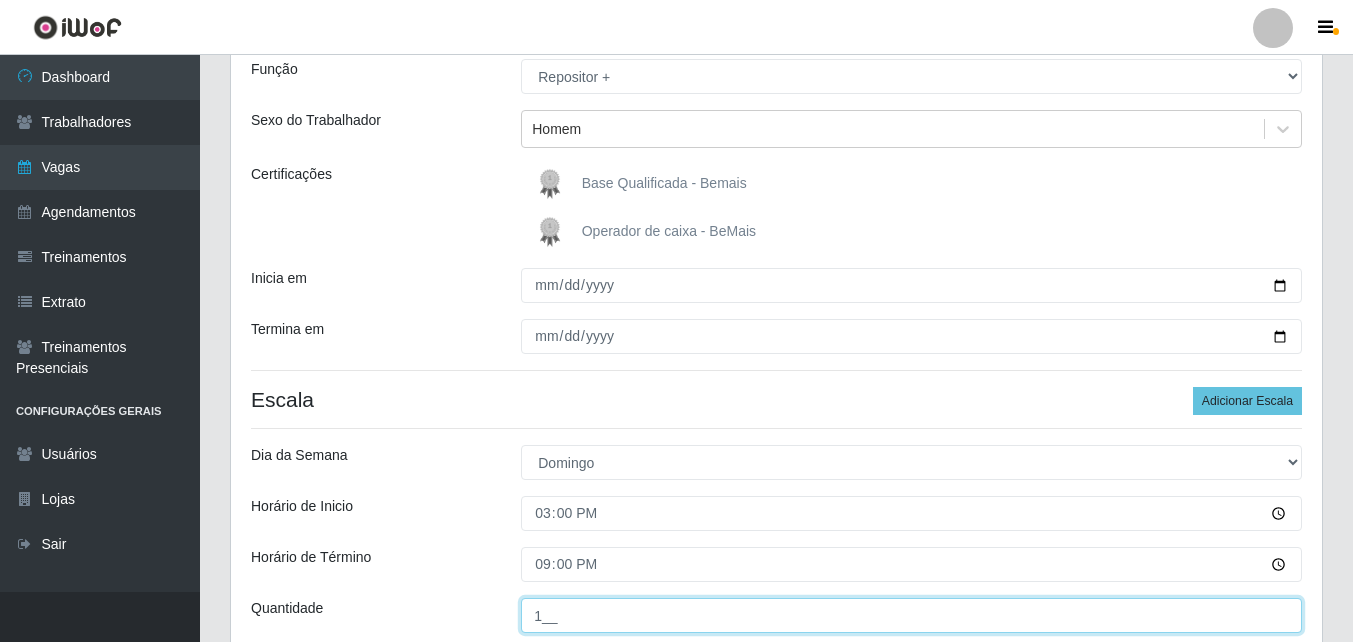 scroll, scrollTop: 584, scrollLeft: 0, axis: vertical 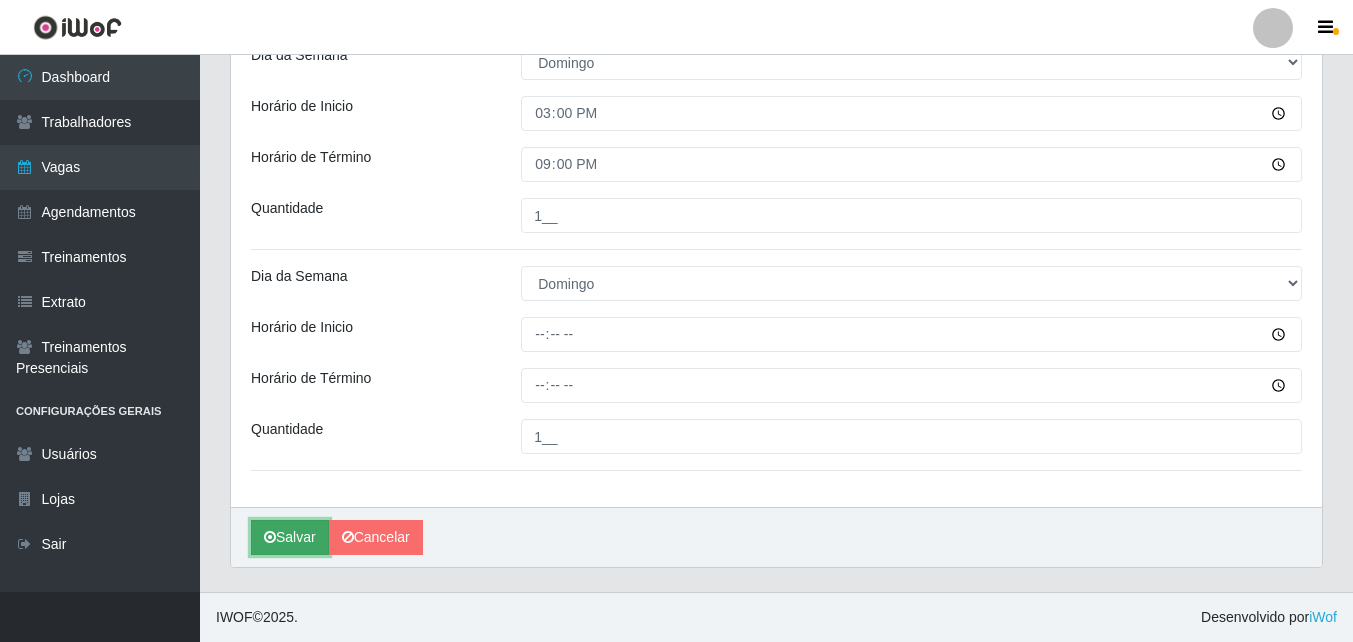 click on "Salvar" at bounding box center (290, 537) 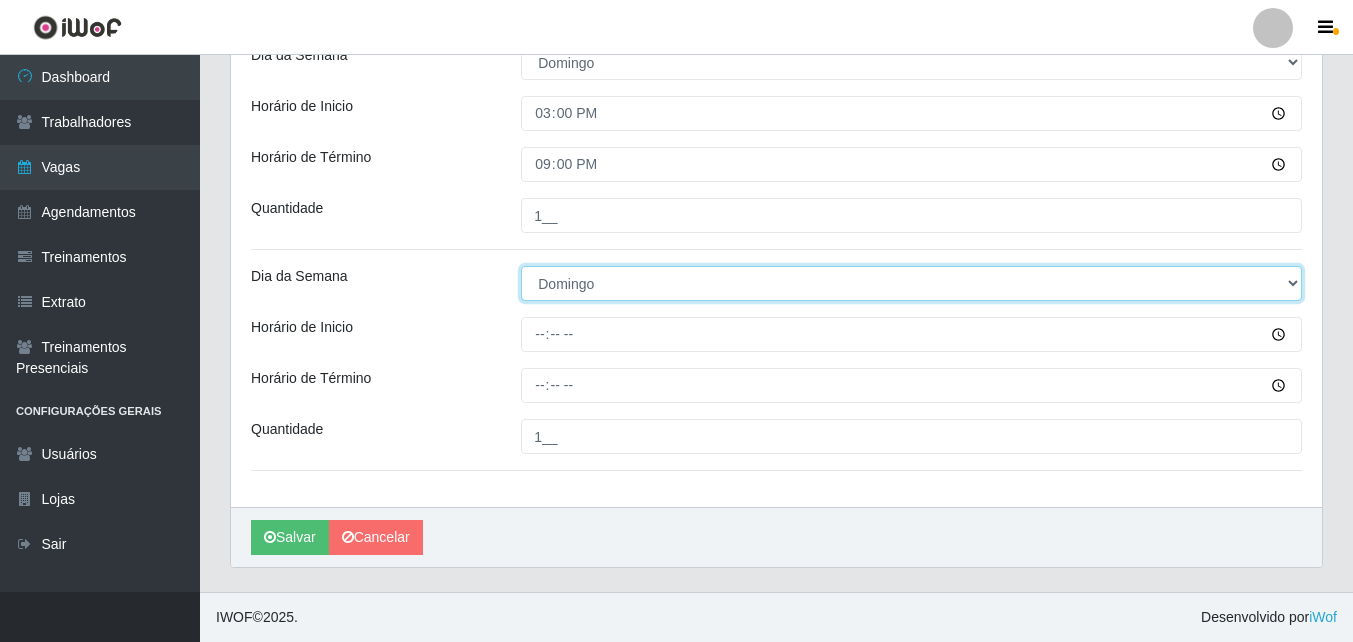click on "[Selecione...] Segunda Terça Quarta Quinta Sexta Sábado Domingo" at bounding box center [911, 283] 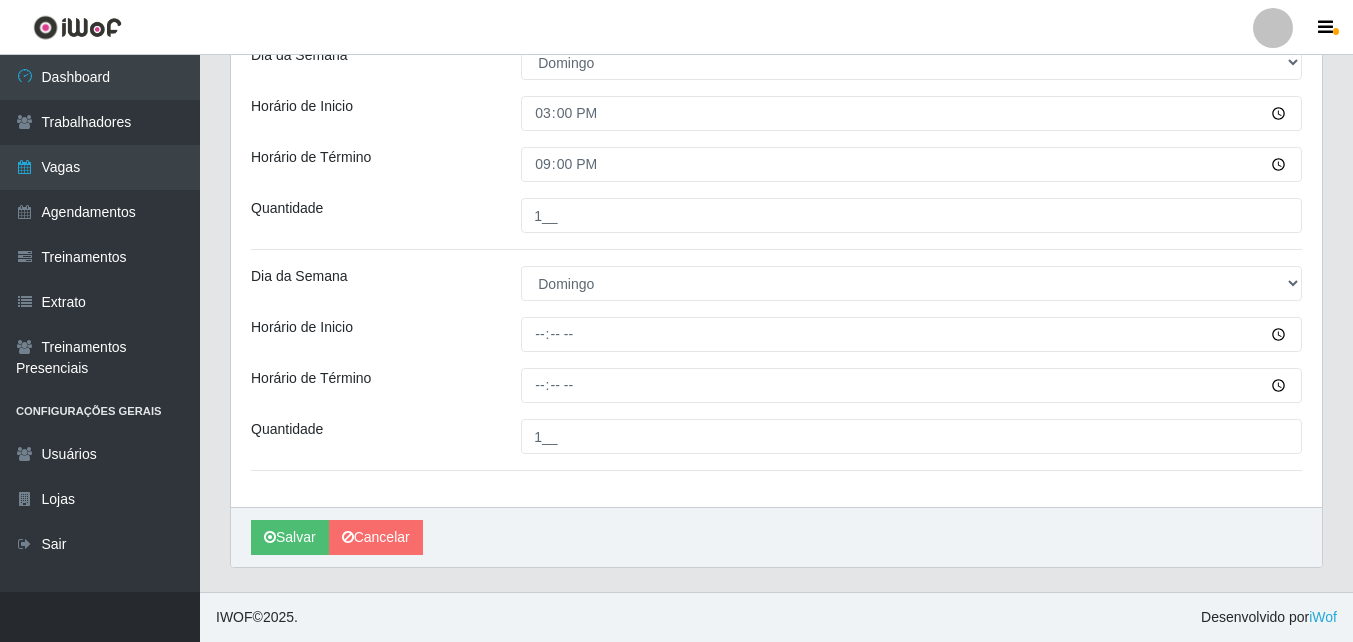 click on "Carregando...  Formulário de  Adicionar  Agendamento Loja Bemais Supermercados - [CITY] Função [Selecione...] ASG ASG + ASG ++ Auxiliar de Estacionamento Auxiliar de Estacionamento + Auxiliar de Estacionamento ++ Auxiliar de Sushiman Auxiliar de Sushiman+ Auxiliar de Sushiman++ Balconista de Açougue  Balconista de Açougue + Balconista de Açougue ++ Balconista de Frios Balconista de Frios + Balconista de Frios ++ Balconista de Padaria  Balconista de Padaria + Balconista de Padaria ++ Embalador Embalador + Embalador ++ Operador de Caixa Operador de Caixa + Operador de Caixa ++ Repositor  Repositor + Repositor ++ Repositor de Hortifruti Repositor de Hortifruti + Repositor de Hortifruti ++ Sexo do Trabalhador [GENDER] Certificações   Base Qualificada -  Bemais   Operador de caixa - BeMais Inicia em [DATE] Termina em [DATE] Escala Adicionar Escala Dia da Semana [Selecione...] Segunda Terça Quarta Quinta Sexta Sábado Domingo Horário de Inicio 15:00 Horário de Término 21:00 1__ 1__" at bounding box center (776, 66) 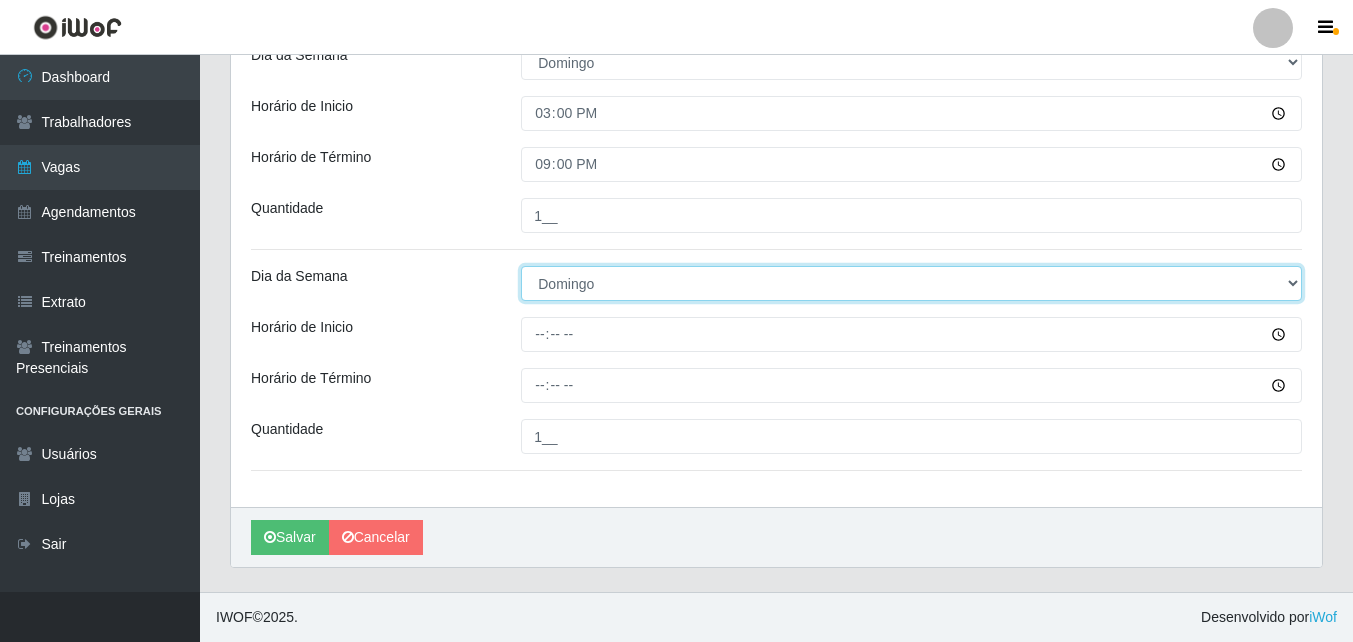 click on "[Selecione...] Segunda Terça Quarta Quinta Sexta Sábado Domingo" at bounding box center (911, 283) 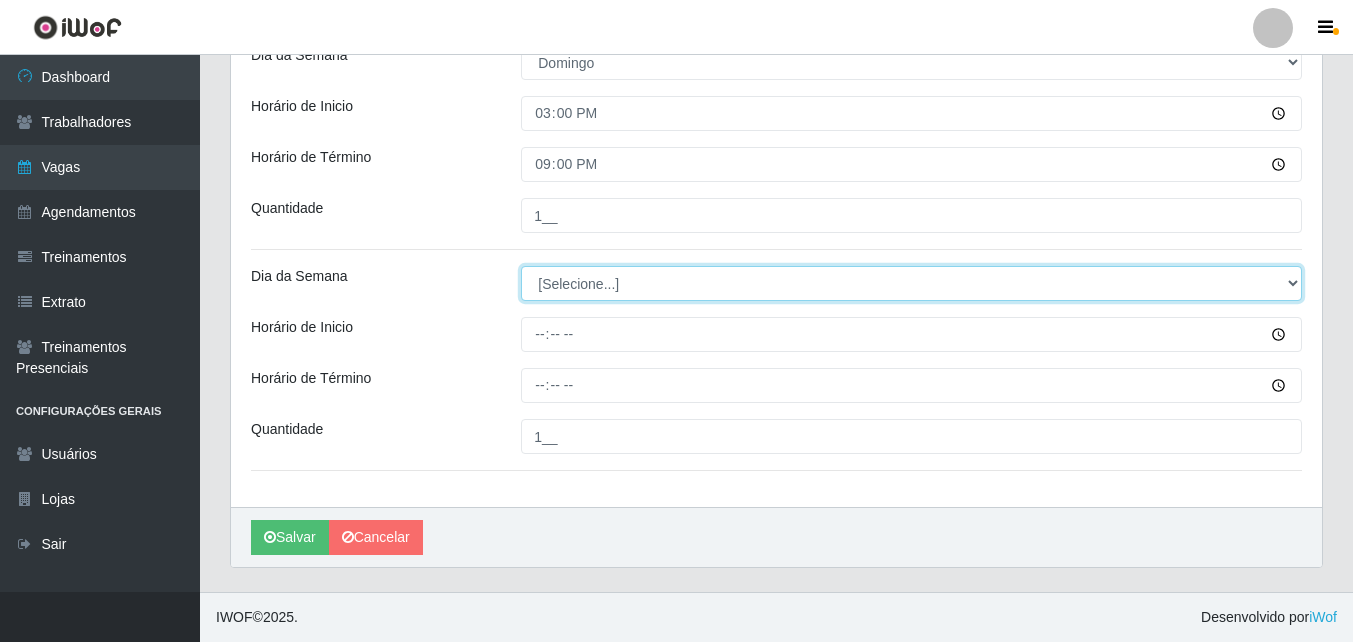 click on "[Selecione...] Segunda Terça Quarta Quinta Sexta Sábado Domingo" at bounding box center (911, 283) 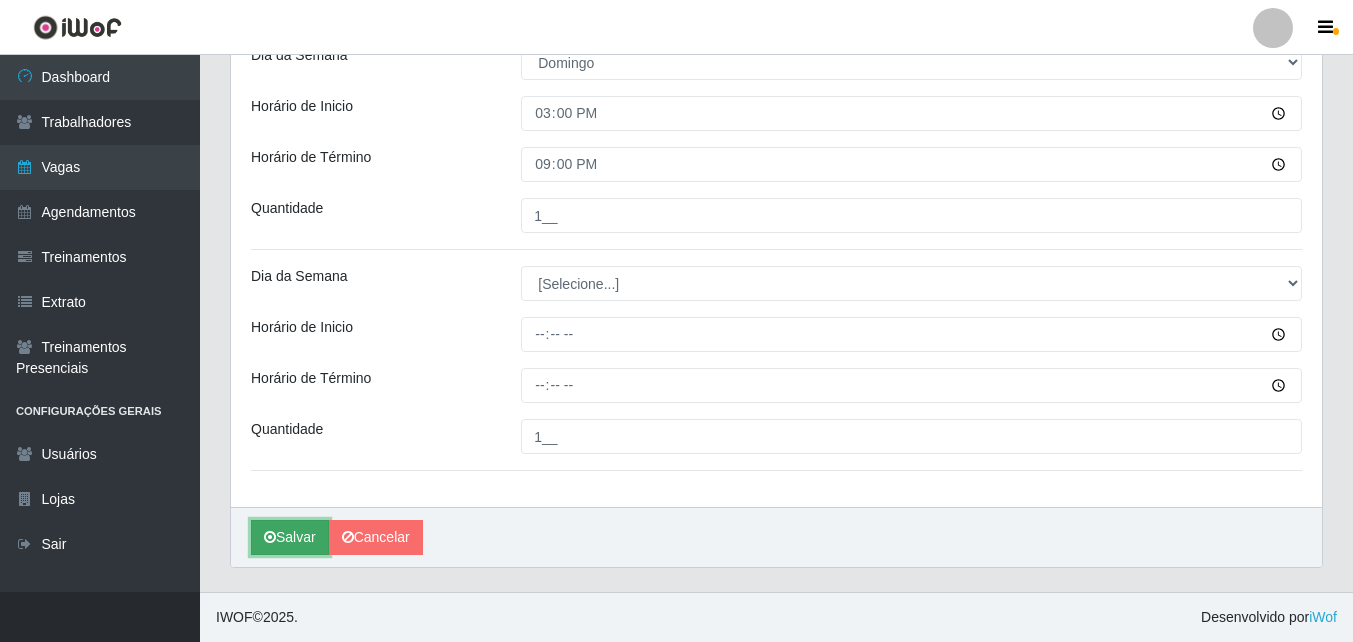 click on "Salvar" at bounding box center [290, 537] 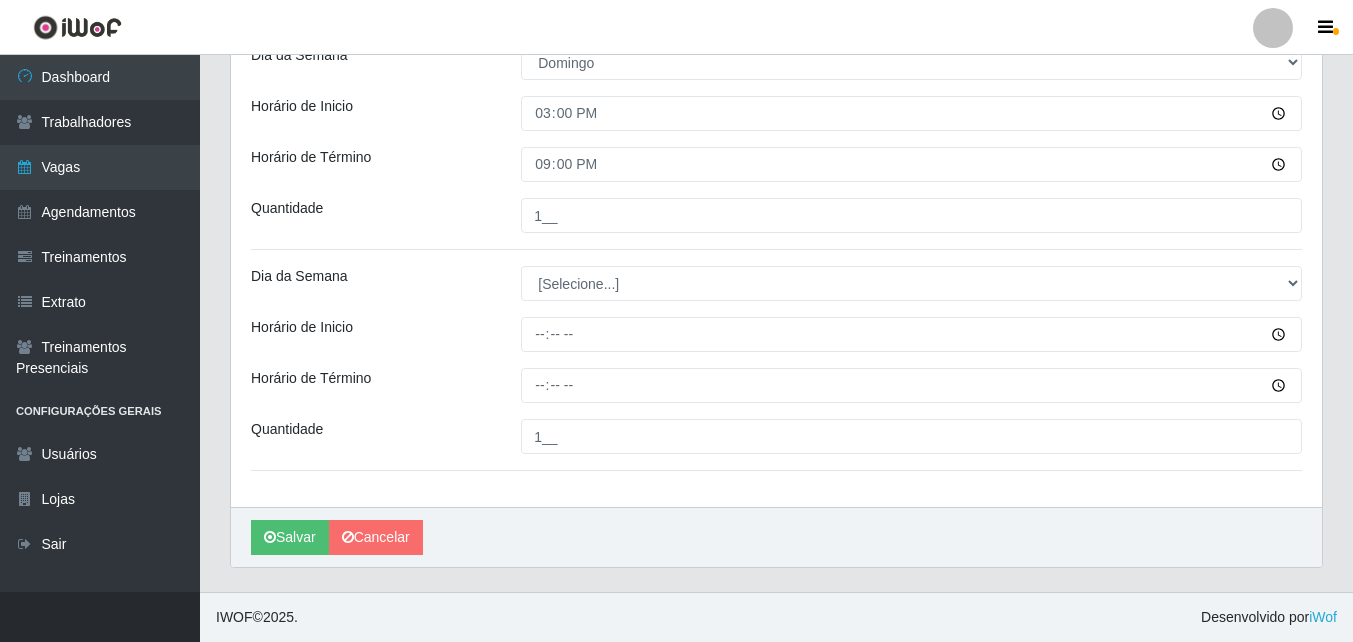 click on "Carregando...  Formulário de  Adicionar  Agendamento Loja Bemais Supermercados - [CITY] Função [Selecione...] ASG ASG + ASG ++ Auxiliar de Estacionamento Auxiliar de Estacionamento + Auxiliar de Estacionamento ++ Auxiliar de Sushiman Auxiliar de Sushiman+ Auxiliar de Sushiman++ Balconista de Açougue  Balconista de Açougue + Balconista de Açougue ++ Balconista de Frios Balconista de Frios + Balconista de Frios ++ Balconista de Padaria  Balconista de Padaria + Balconista de Padaria ++ Embalador Embalador + Embalador ++ Operador de Caixa Operador de Caixa + Operador de Caixa ++ Repositor  Repositor + Repositor ++ Repositor de Hortifruti Repositor de Hortifruti + Repositor de Hortifruti ++ Sexo do Trabalhador [GENDER] Certificações   Base Qualificada -  Bemais   Operador de caixa - BeMais Inicia em [DATE] Termina em [DATE] Escala Adicionar Escala Dia da Semana [Selecione...] Segunda Terça Quarta Quinta Sexta Sábado Domingo Horário de Inicio 15:00 Horário de Término 21:00 1__ 1__" at bounding box center [776, 66] 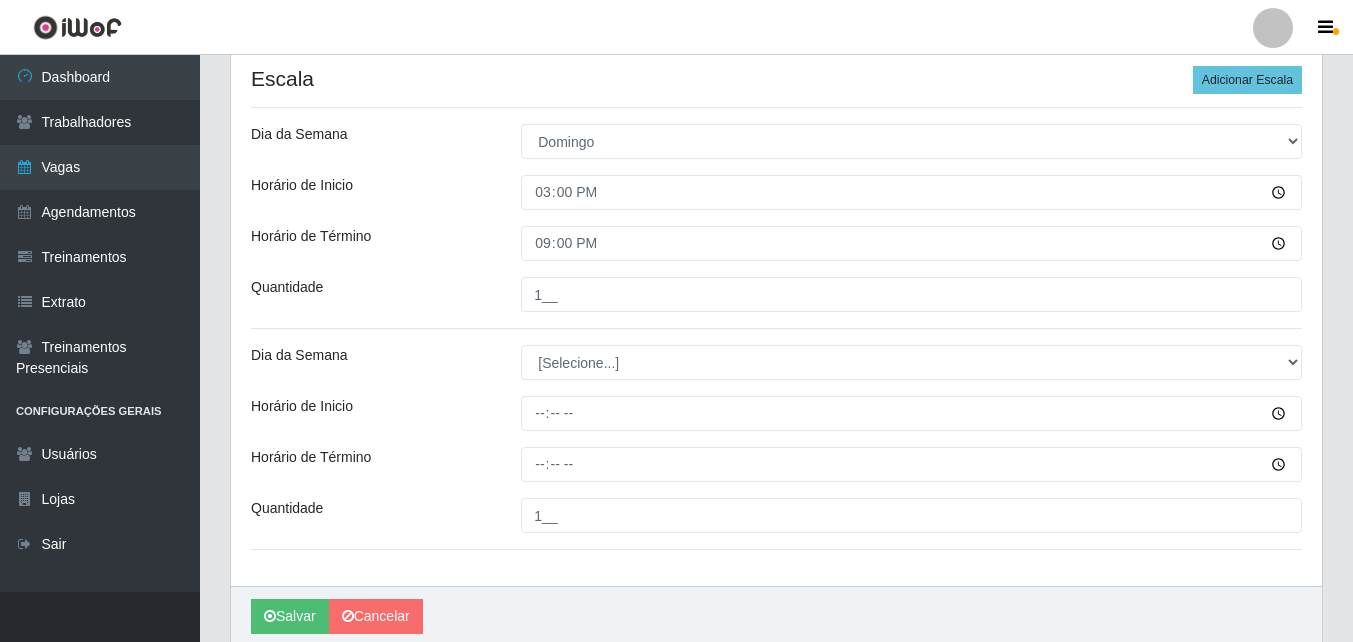 scroll, scrollTop: 584, scrollLeft: 0, axis: vertical 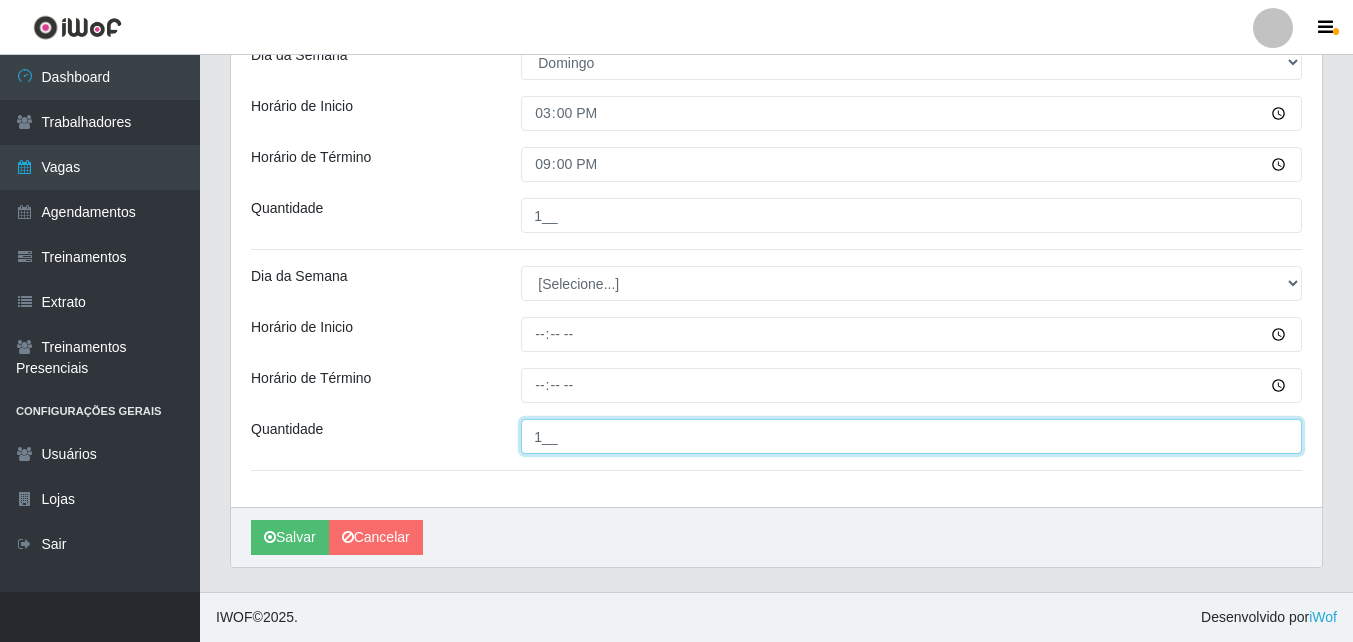 click on "1__" at bounding box center [911, 436] 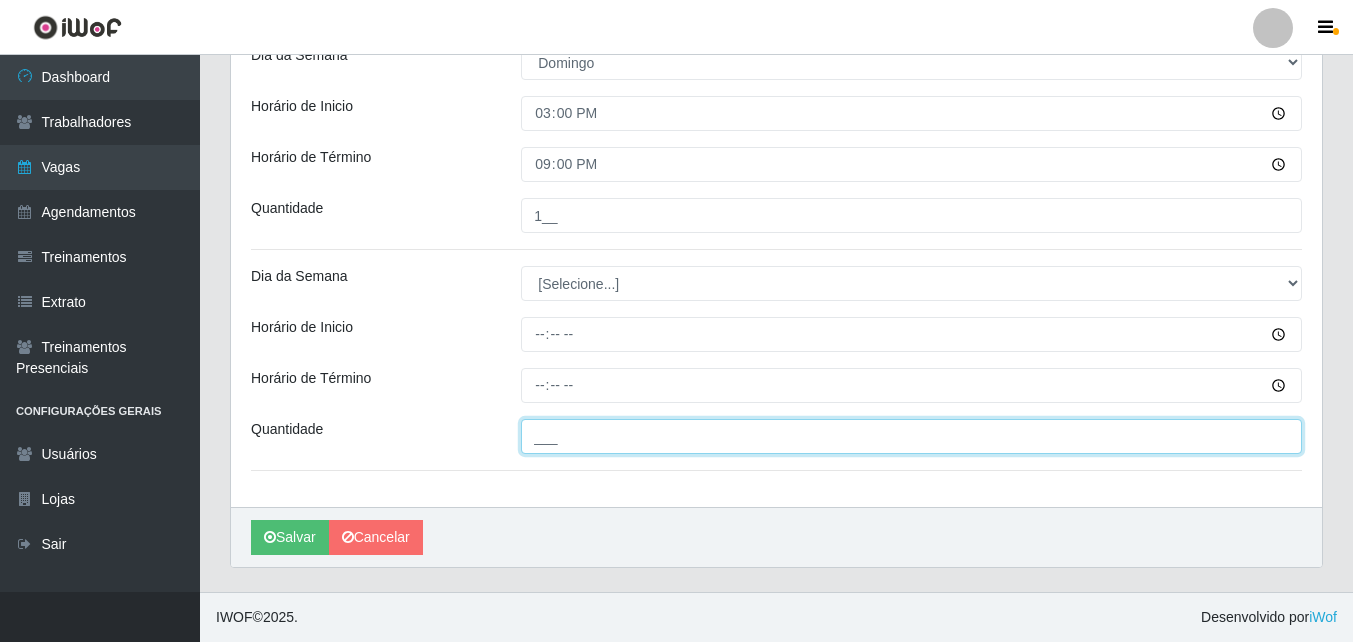 type on "___" 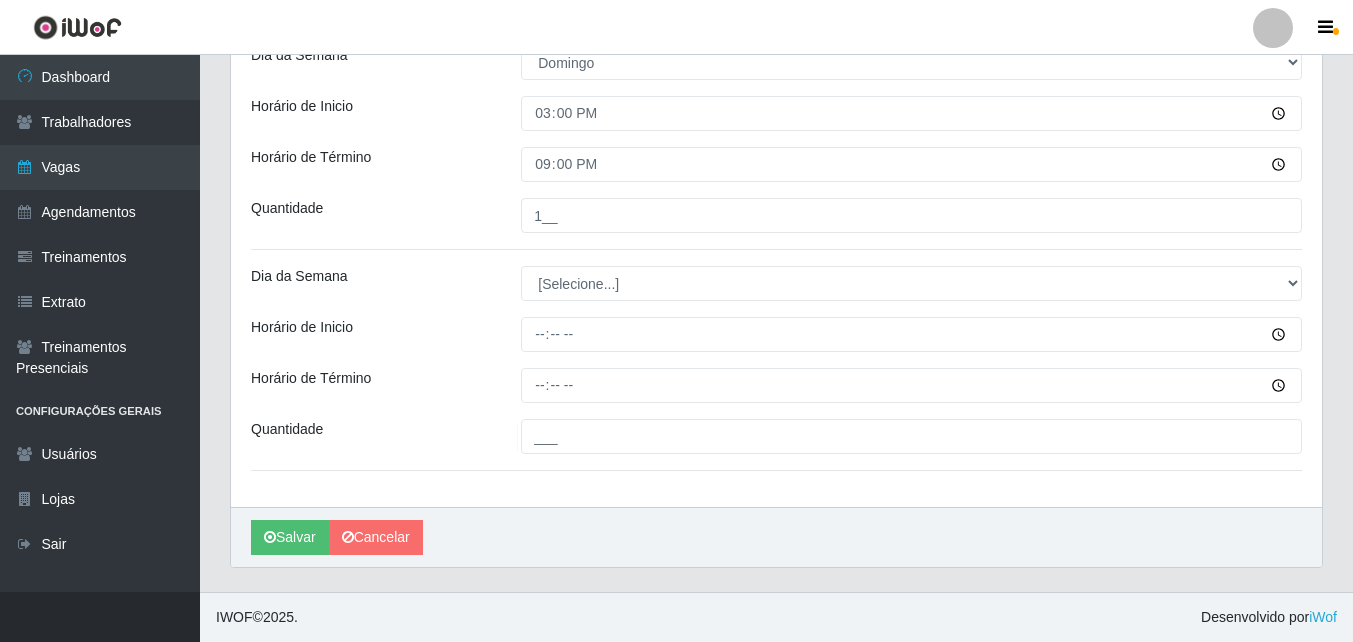 type 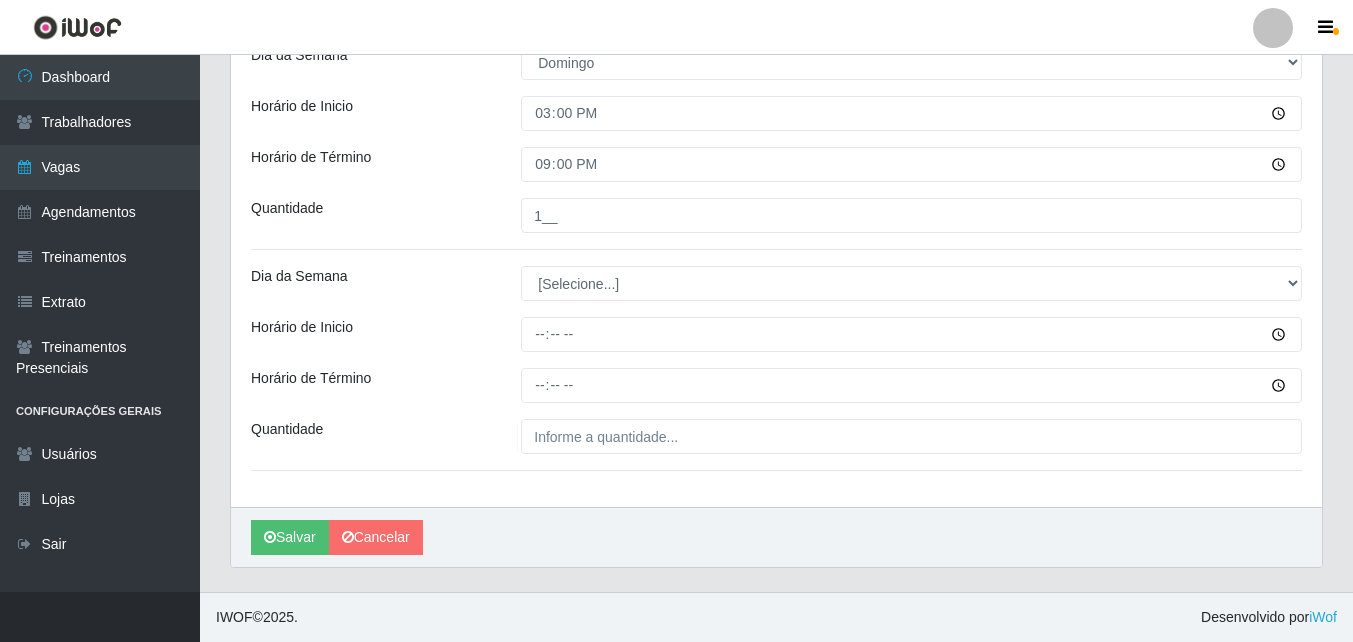 click on "Loja Bemais Supermercados - [CITY] Função [Selecione...] ASG ASG + ASG ++ Auxiliar de Estacionamento Auxiliar de Estacionamento + Auxiliar de Estacionamento ++ Auxiliar de Sushiman Auxiliar de Sushiman+ Auxiliar de Sushiman++ Balconista de Açougue  Balconista de Açougue + Balconista de Açougue ++ Balconista de Frios Balconista de Frios + Balconista de Frios ++ Balconista de Padaria  Balconista de Padaria + Balconista de Padaria ++ Embalador Embalador + Embalador ++ Operador de Caixa Operador de Caixa + Operador de Caixa ++ Repositor  Repositor + Repositor ++ Repositor de Hortifruti Repositor de Hortifruti + Repositor de Hortifruti ++ Sexo do Trabalhador [GENDER] Certificações   Base Qualificada -  Bemais   Operador de caixa - BeMais Inicia em [DATE] Termina em [DATE] Escala Adicionar Escala Dia da Semana [Selecione...] Segunda Terça Quarta Quinta Sexta Sábado Domingo Horário de Inicio 15:00 Horário de Término 21:00 Quantidade 1__ Dia da Semana [Selecione...] Segunda Terça" at bounding box center (776, 47) 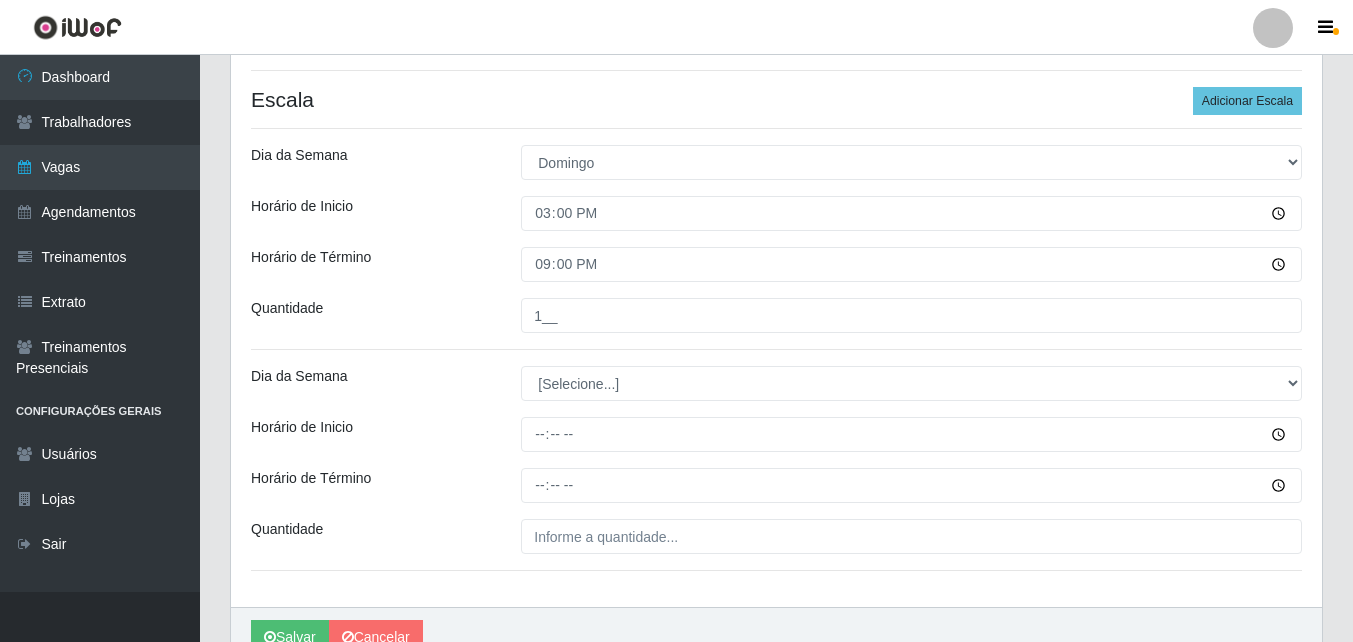 scroll, scrollTop: 584, scrollLeft: 0, axis: vertical 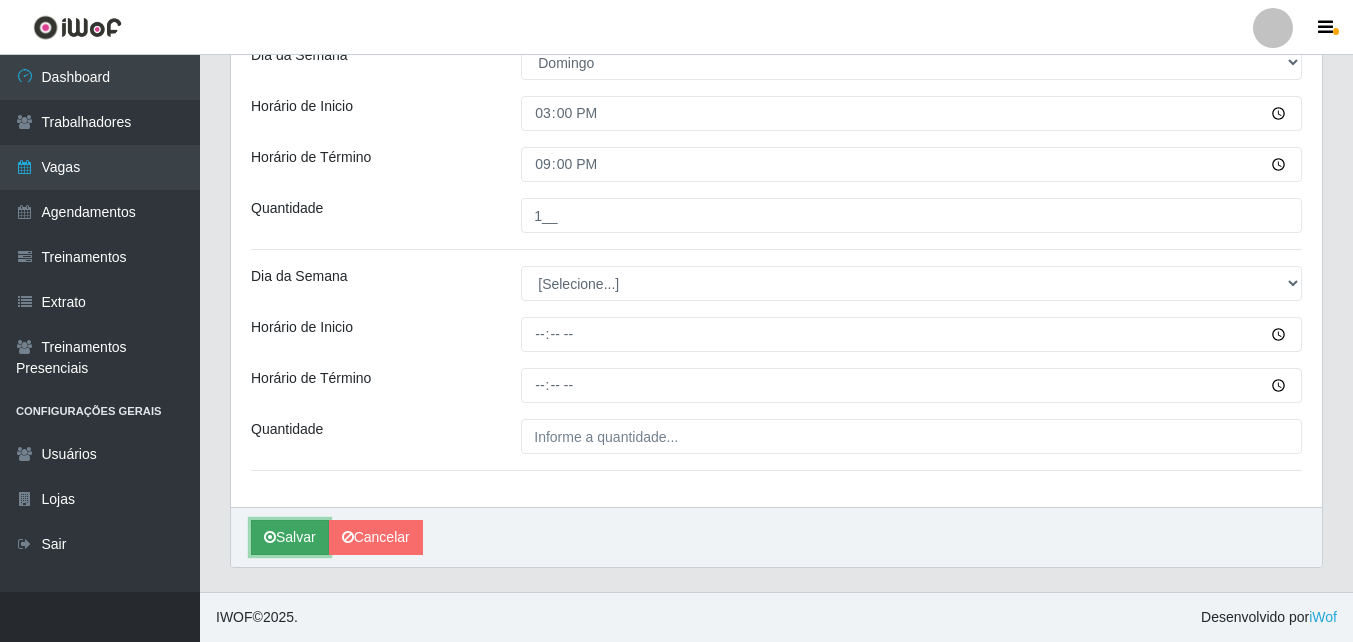 click on "Salvar" at bounding box center (290, 537) 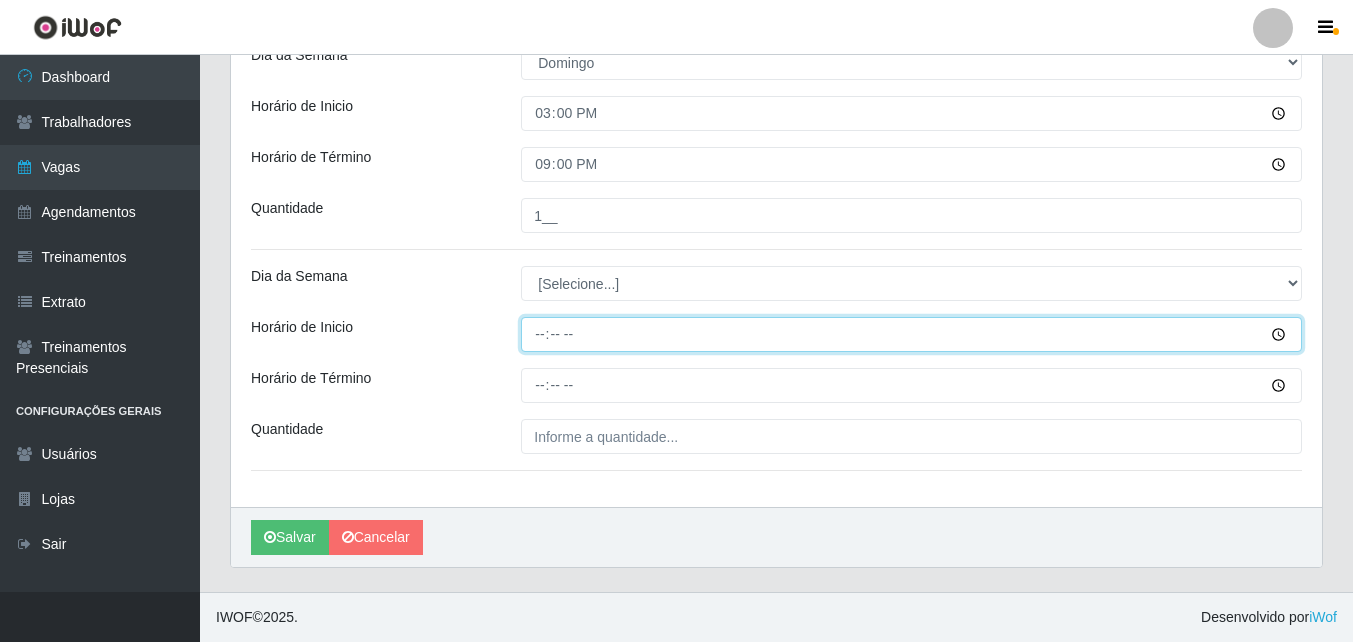 click on "Horário de Inicio" at bounding box center [911, 334] 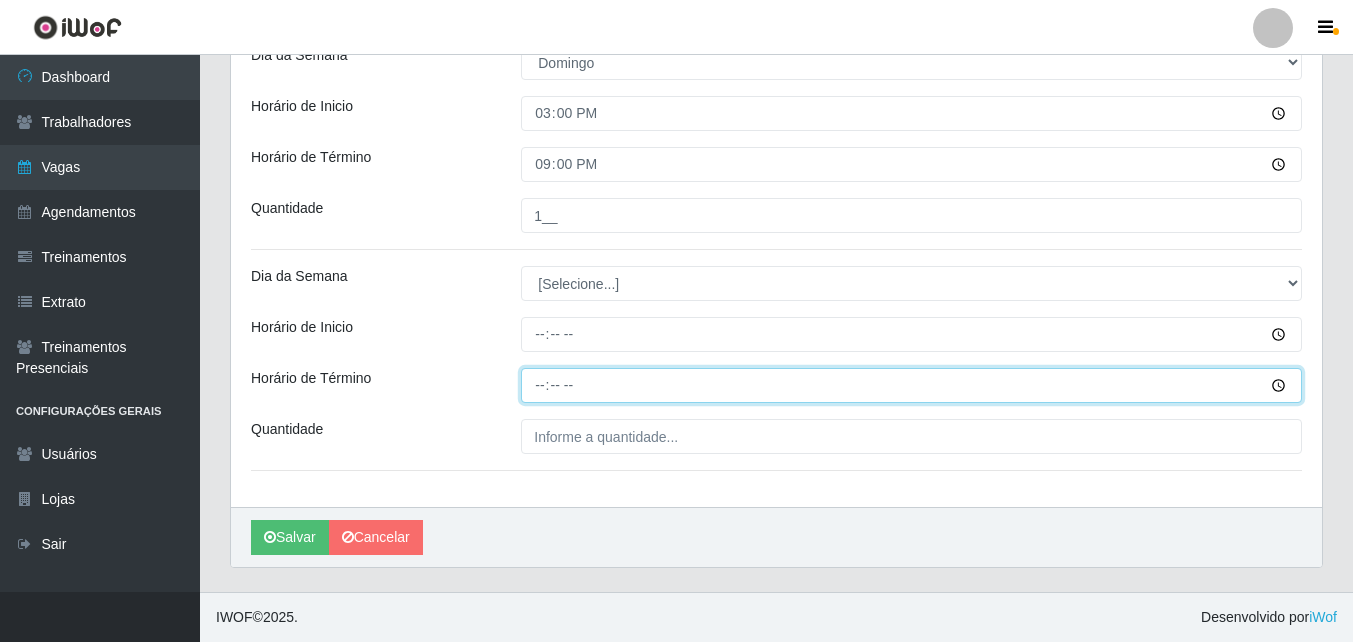 click on "Horário de Término" at bounding box center [911, 385] 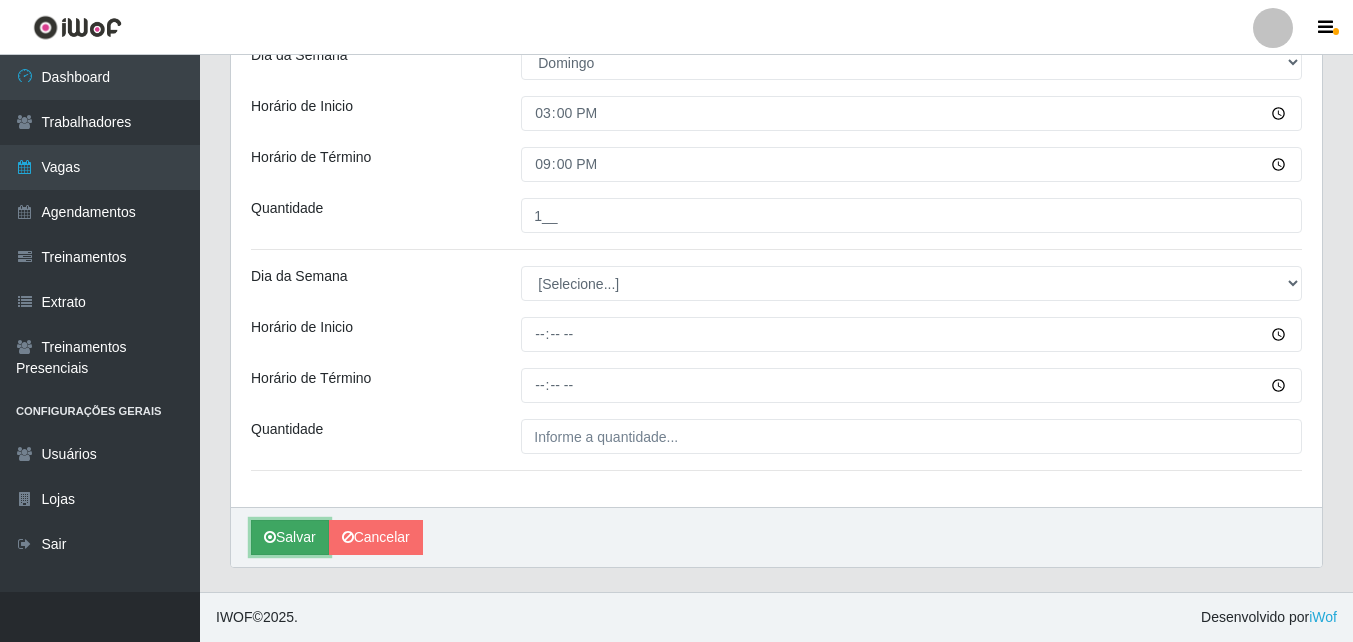 click on "Salvar" at bounding box center [290, 537] 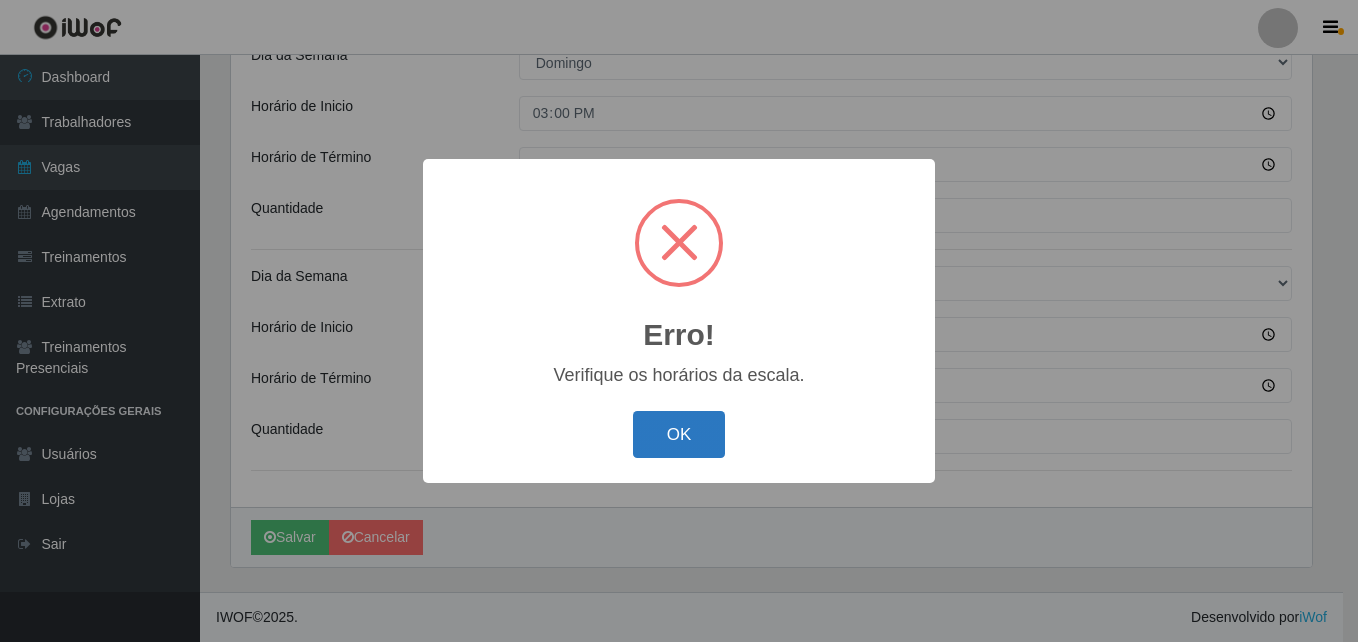 click on "OK" at bounding box center (679, 434) 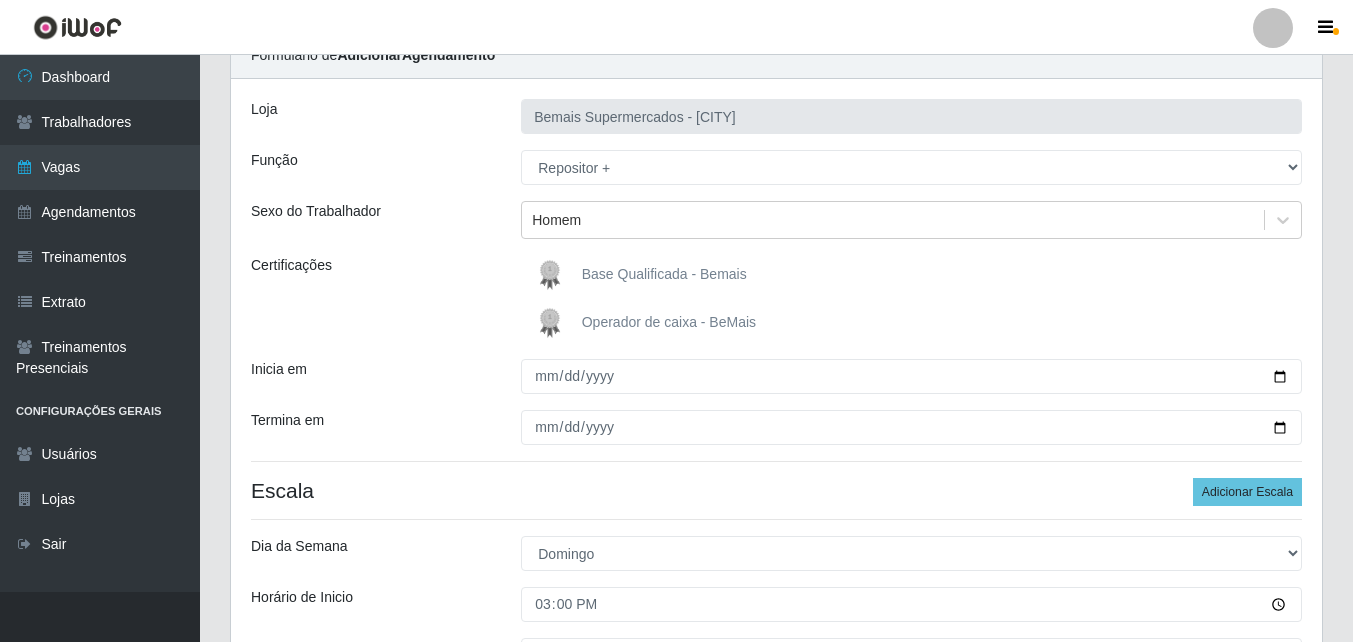 scroll, scrollTop: 84, scrollLeft: 0, axis: vertical 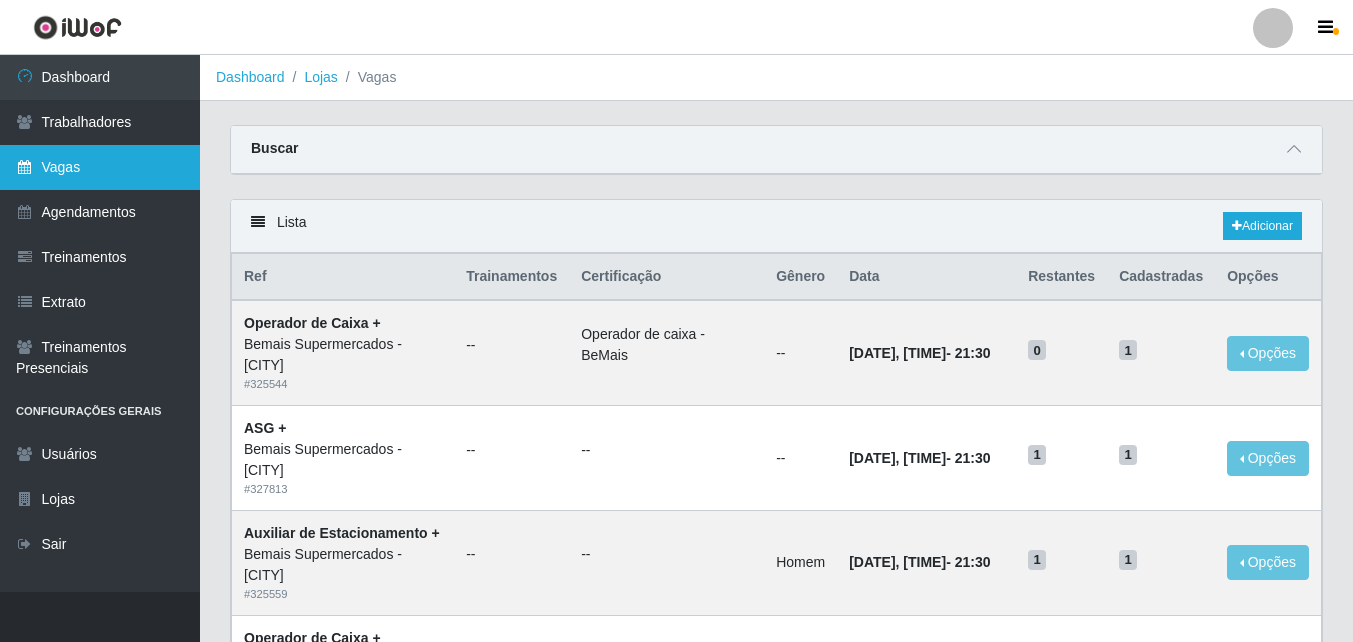 click on "Vagas" at bounding box center [100, 167] 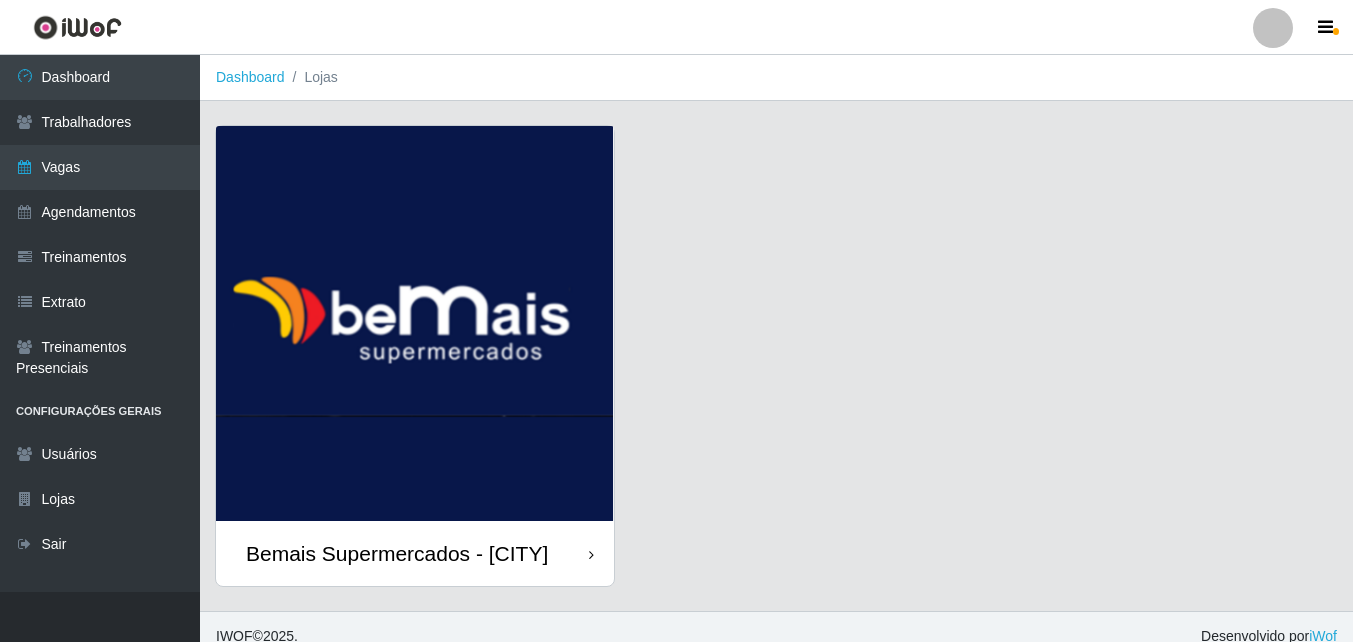 click at bounding box center (415, 323) 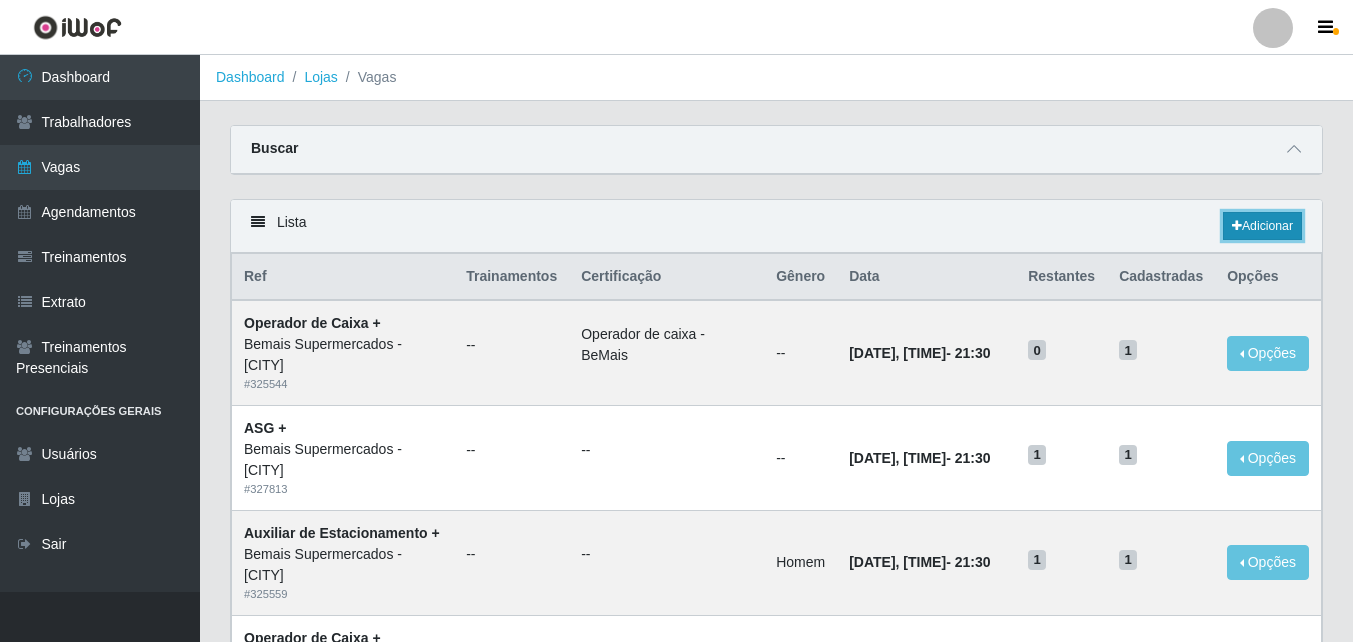 click on "Adicionar" at bounding box center (1262, 226) 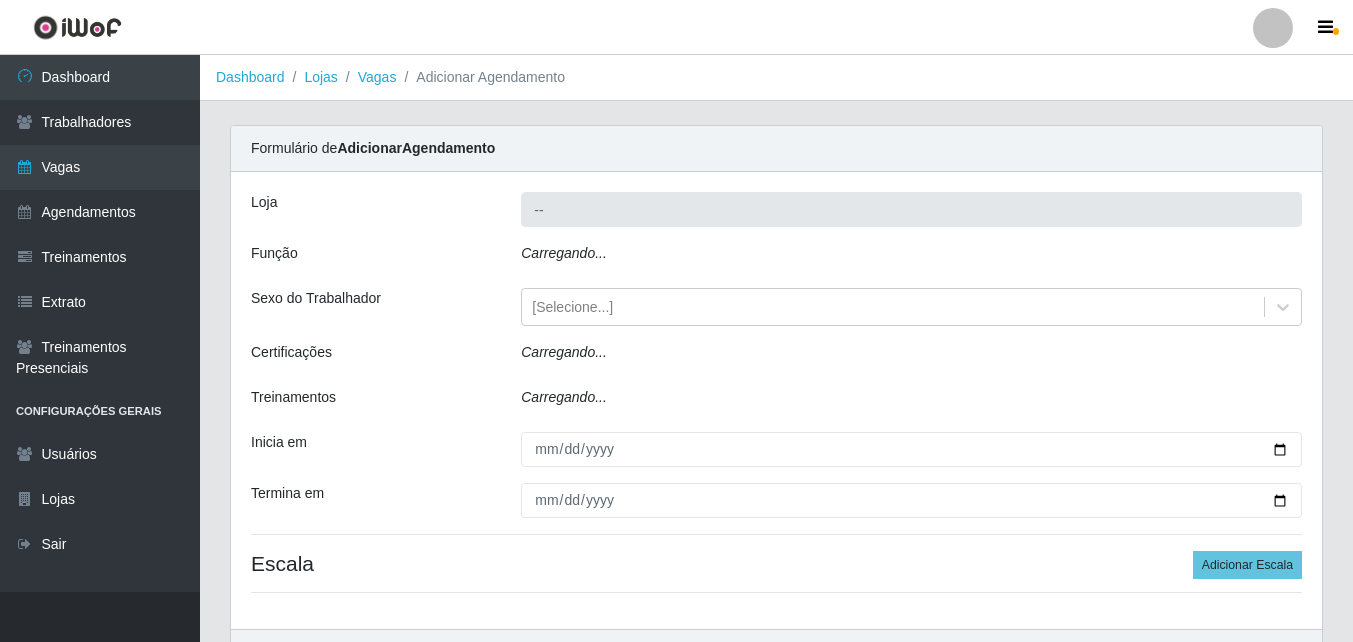 type on "Bemais Supermercados - [CITY]" 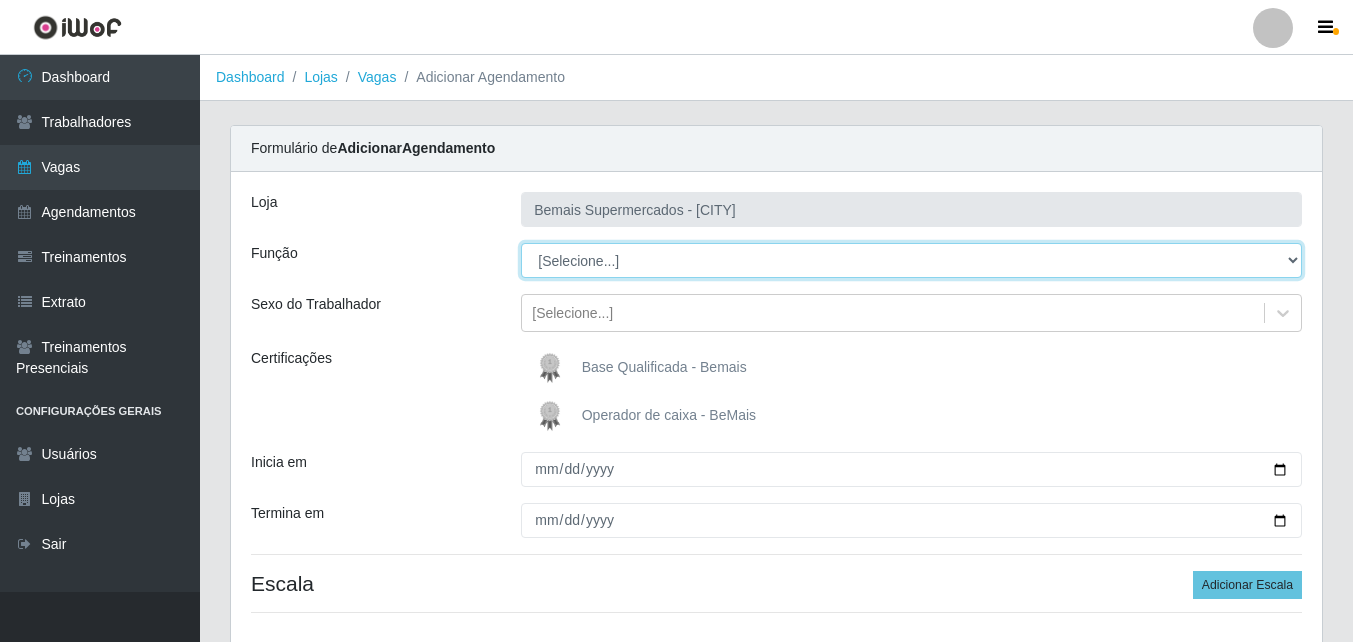 click on "[Selecione...] ASG ASG + ASG ++ Auxiliar de Estacionamento Auxiliar de Estacionamento + Auxiliar de Estacionamento ++ Auxiliar de Sushiman Auxiliar de Sushiman+ Auxiliar de Sushiman++ Balconista de Açougue  Balconista de Açougue + Balconista de Açougue ++ Balconista de Frios Balconista de Frios + Balconista de Frios ++ Balconista de Padaria  Balconista de Padaria + Balconista de Padaria ++ Embalador Embalador + Embalador ++ Operador de Caixa Operador de Caixa + Operador de Caixa ++ Repositor  Repositor + Repositor ++ Repositor de Hortifruti Repositor de Hortifruti + Repositor de Hortifruti ++" at bounding box center (911, 260) 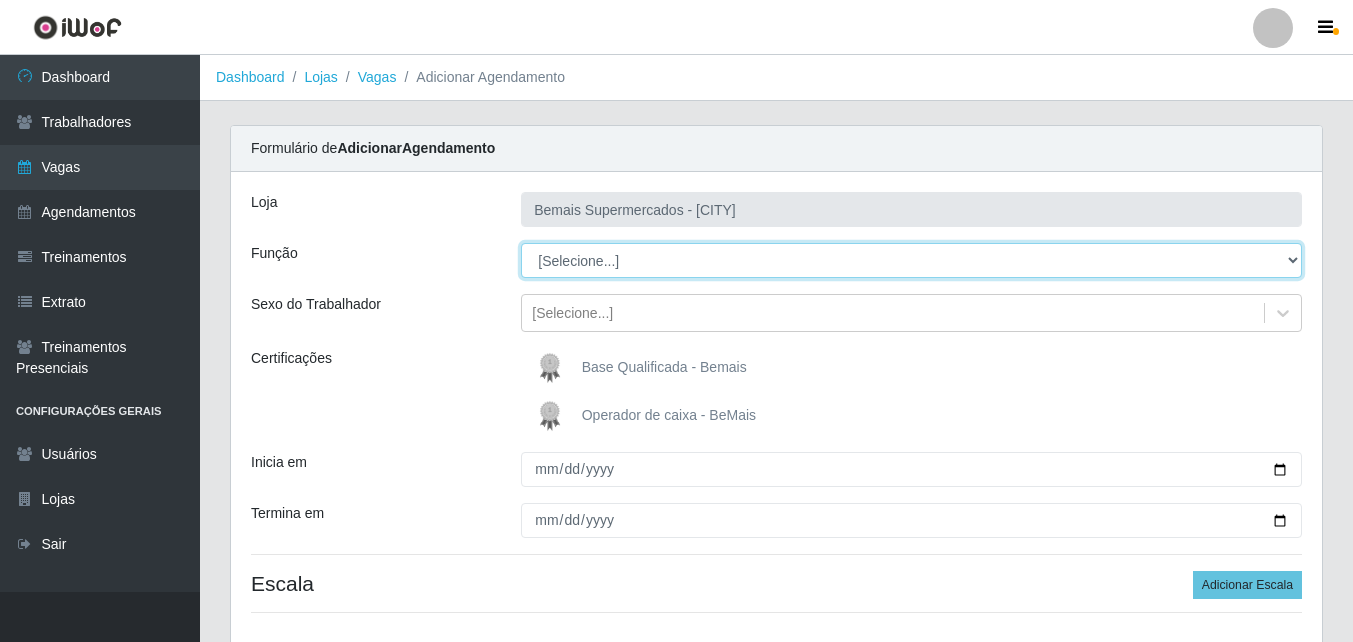 select on "82" 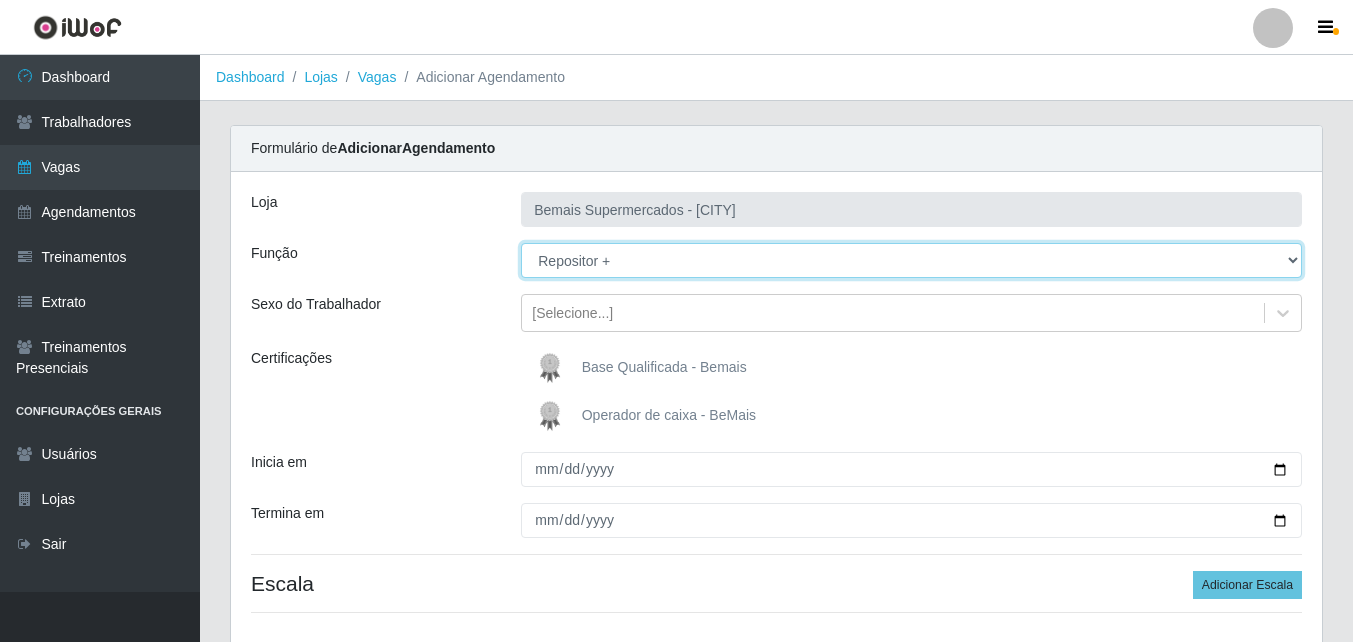 click on "[Selecione...] ASG ASG + ASG ++ Auxiliar de Estacionamento Auxiliar de Estacionamento + Auxiliar de Estacionamento ++ Auxiliar de Sushiman Auxiliar de Sushiman+ Auxiliar de Sushiman++ Balconista de Açougue  Balconista de Açougue + Balconista de Açougue ++ Balconista de Frios Balconista de Frios + Balconista de Frios ++ Balconista de Padaria  Balconista de Padaria + Balconista de Padaria ++ Embalador Embalador + Embalador ++ Operador de Caixa Operador de Caixa + Operador de Caixa ++ Repositor  Repositor + Repositor ++ Repositor de Hortifruti Repositor de Hortifruti + Repositor de Hortifruti ++" at bounding box center [911, 260] 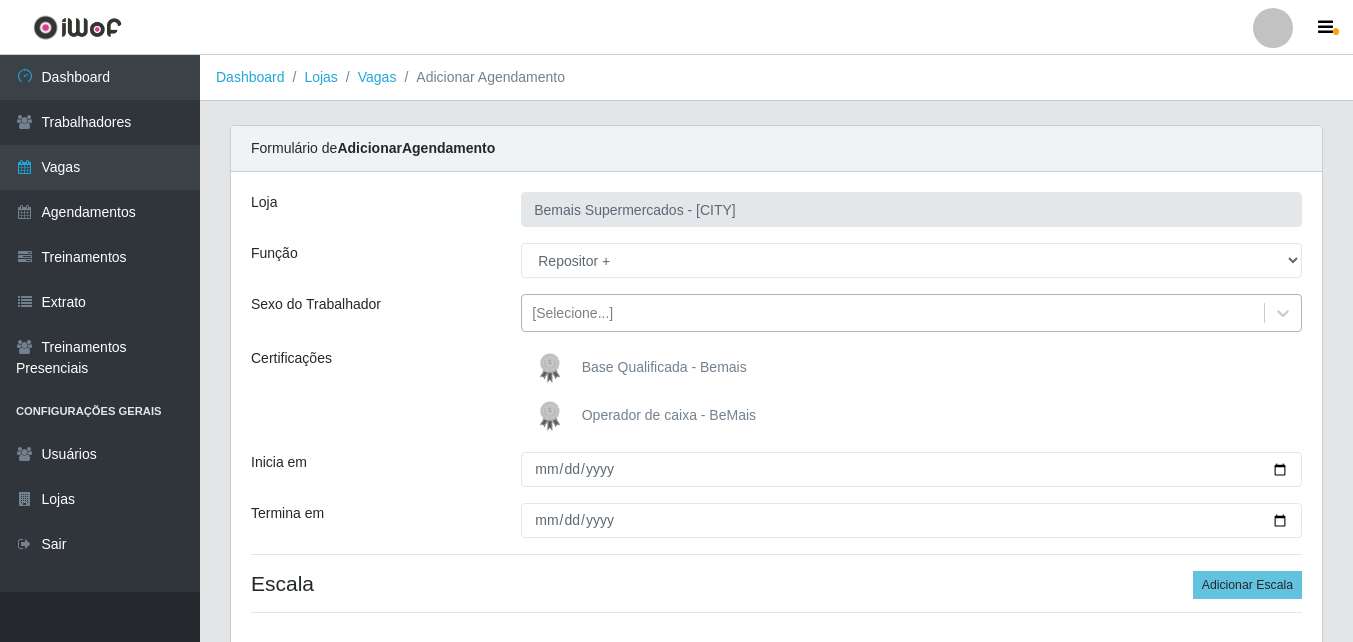 click on "[Selecione...]" at bounding box center (572, 313) 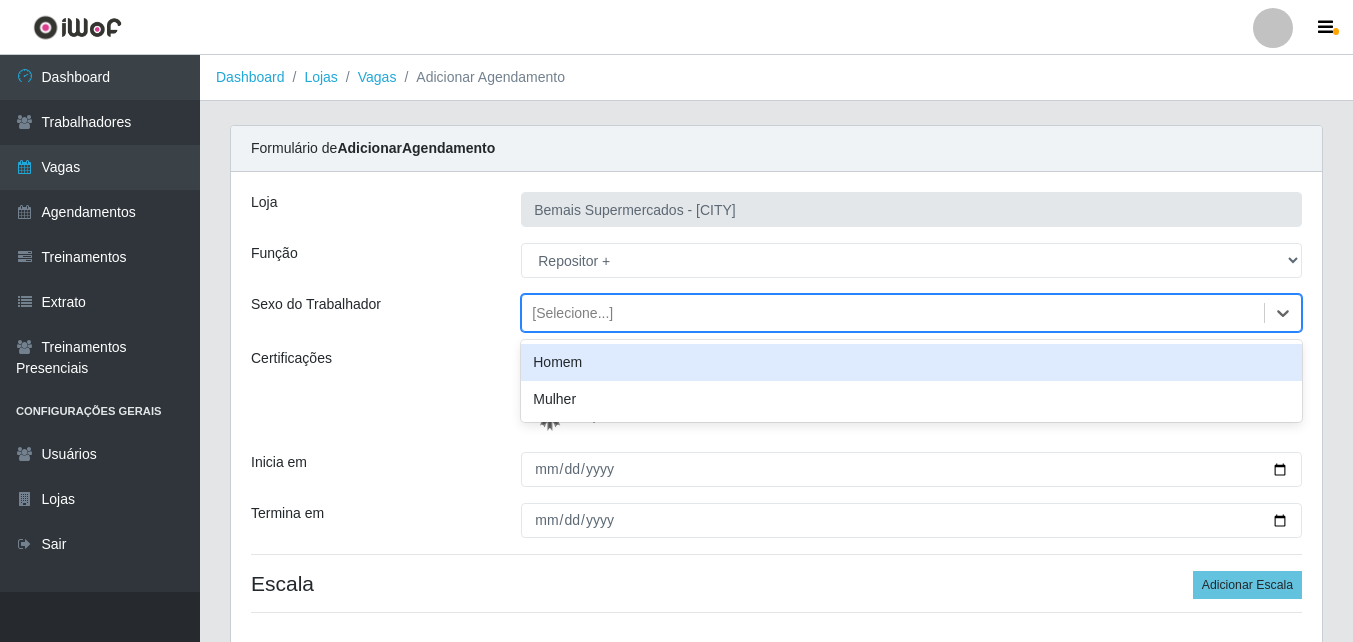 click on "Homem" at bounding box center [911, 362] 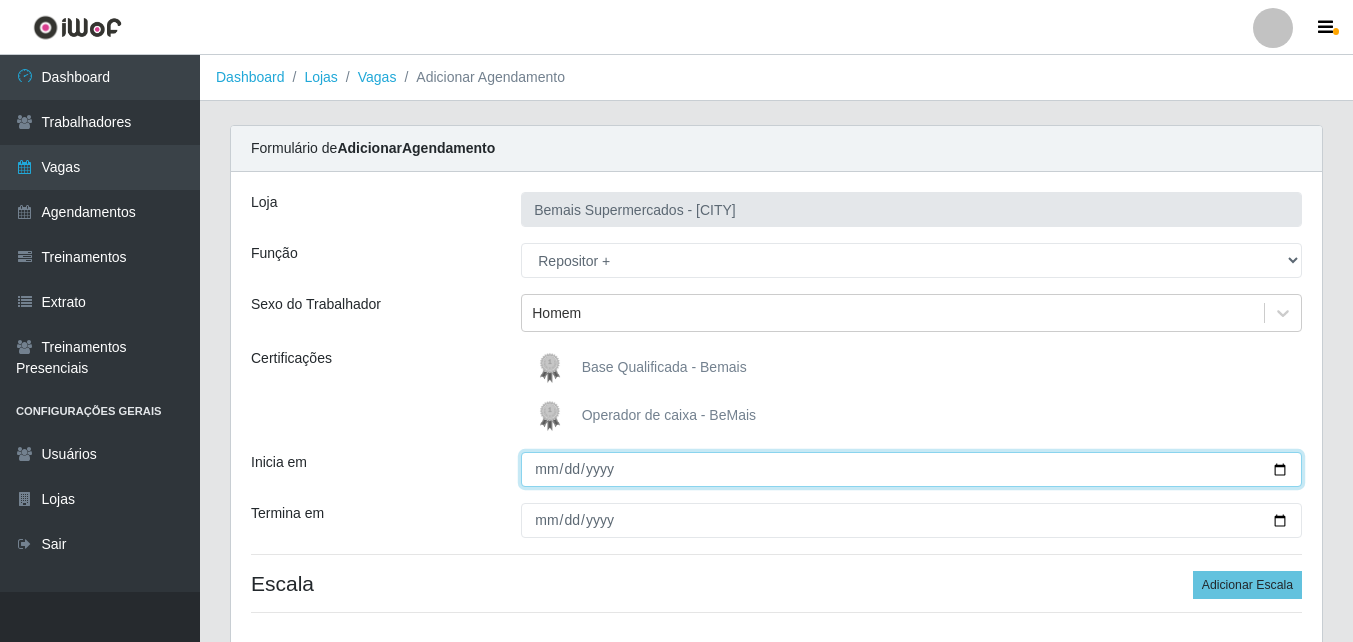 click on "Inicia em" at bounding box center (911, 469) 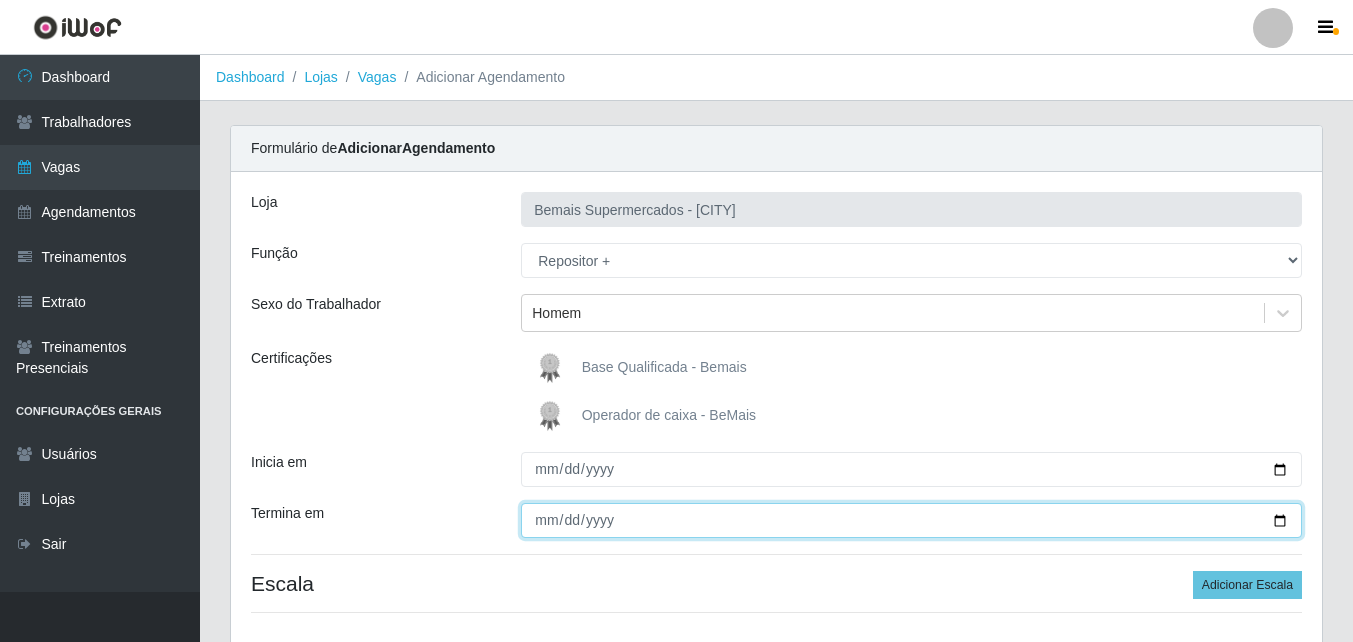 click on "Termina em" at bounding box center [911, 520] 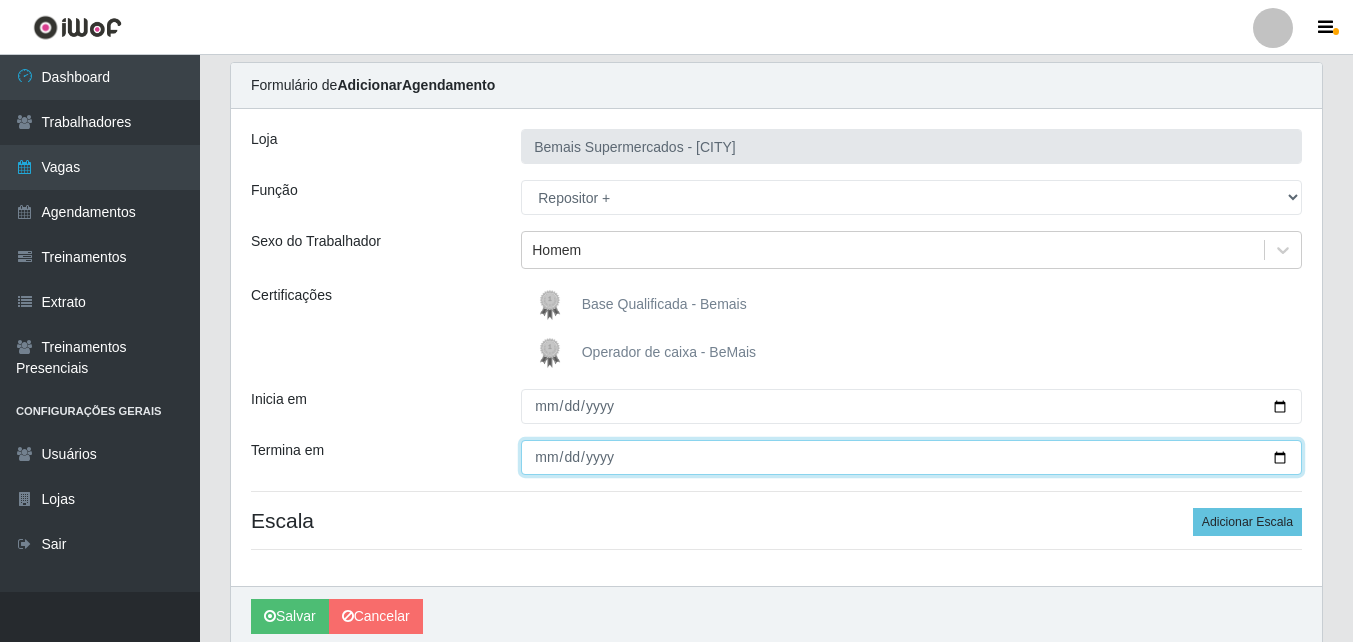 scroll, scrollTop: 142, scrollLeft: 0, axis: vertical 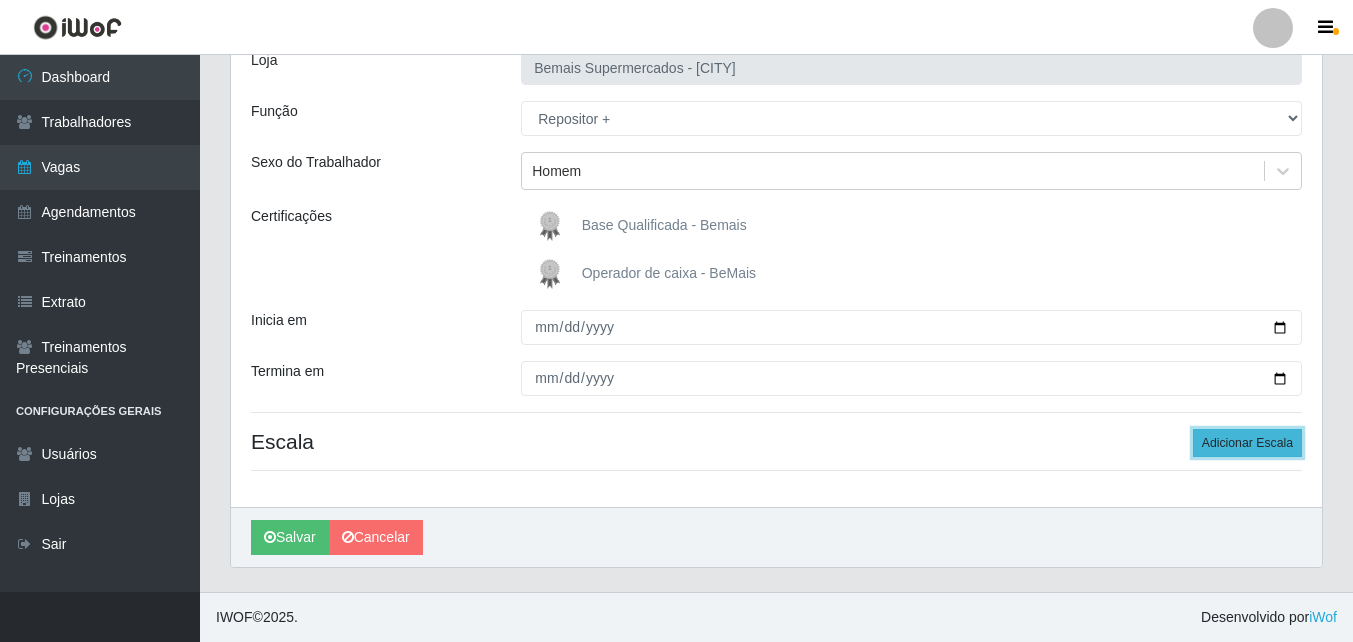 click on "Adicionar Escala" at bounding box center (1247, 443) 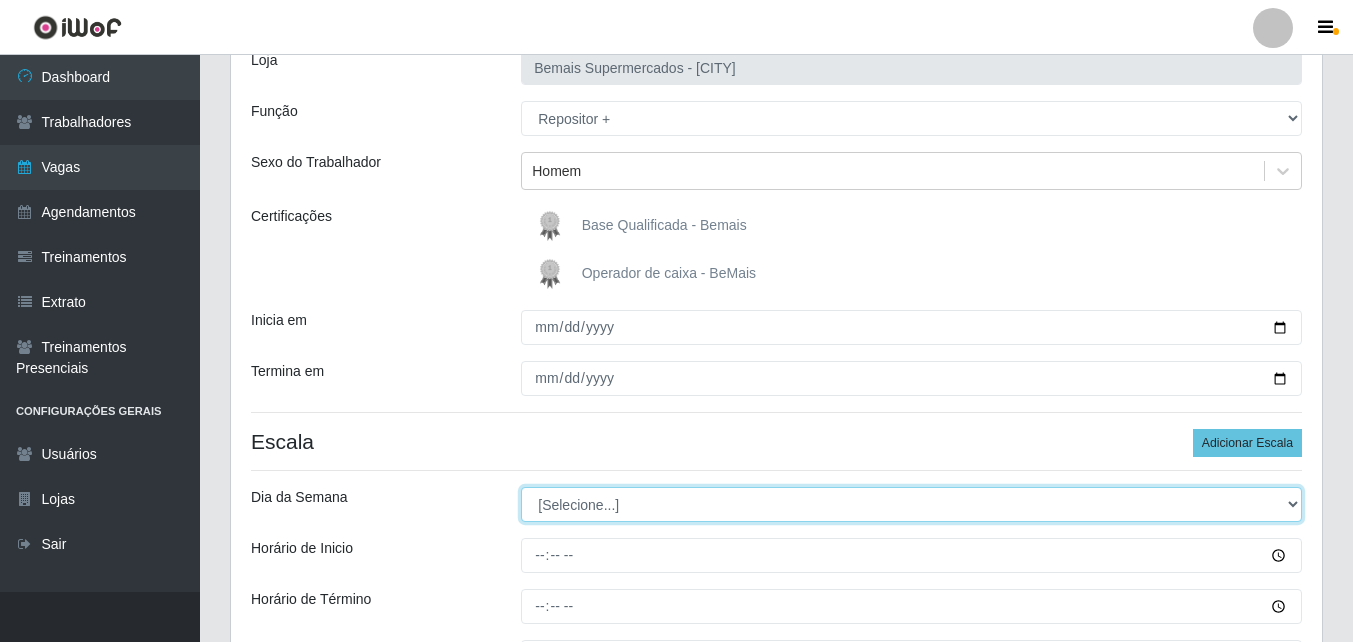 click on "[Selecione...] Segunda Terça Quarta Quinta Sexta Sábado Domingo" at bounding box center (911, 504) 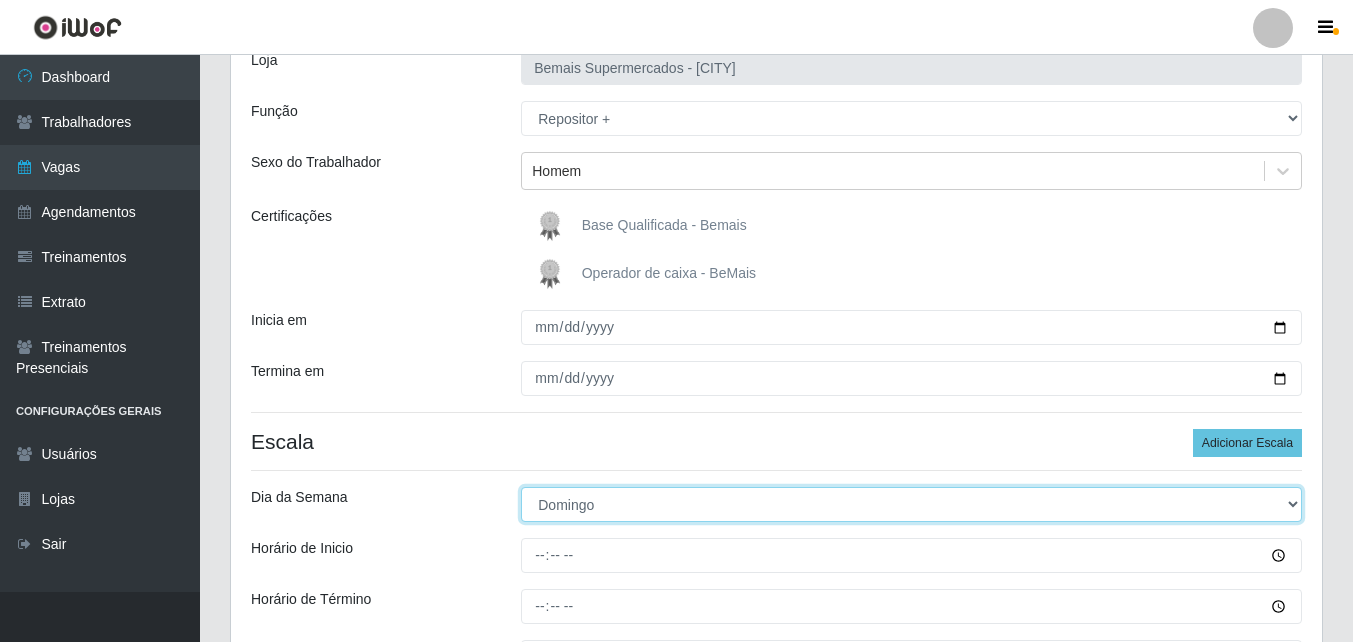 click on "[Selecione...] Segunda Terça Quarta Quinta Sexta Sábado Domingo" at bounding box center [911, 504] 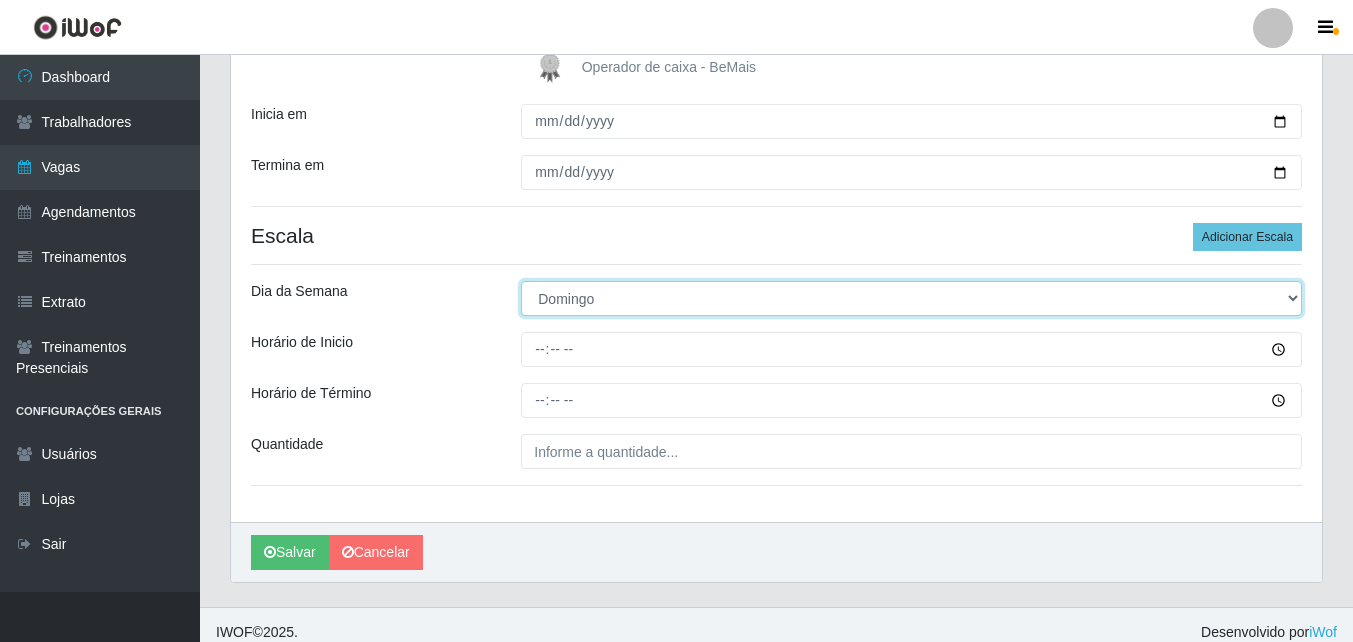 scroll, scrollTop: 363, scrollLeft: 0, axis: vertical 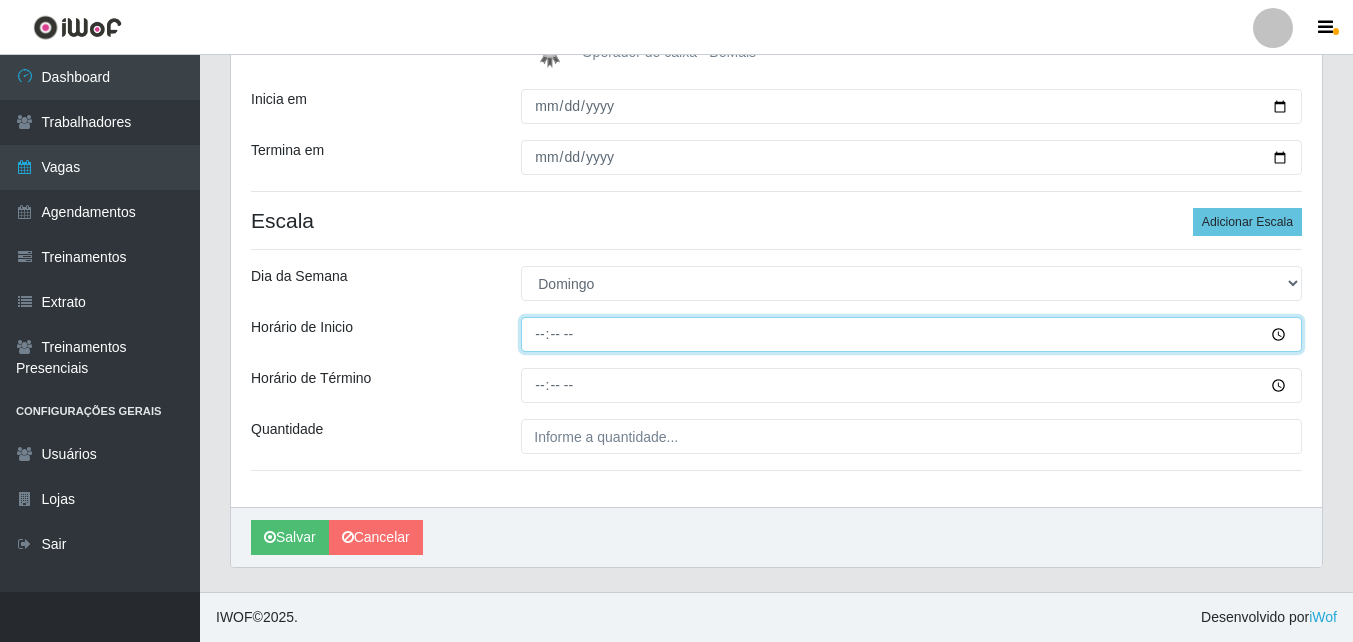 click on "Horário de Inicio" at bounding box center (911, 334) 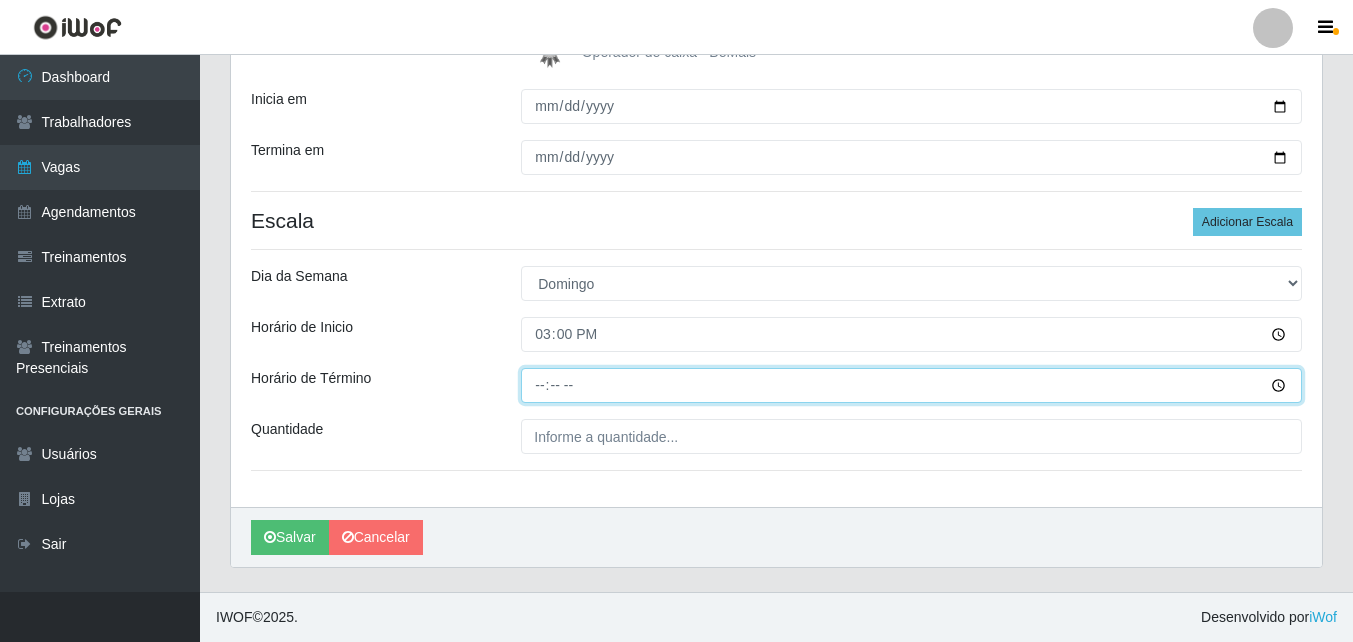 click on "Horário de Término" at bounding box center (911, 385) 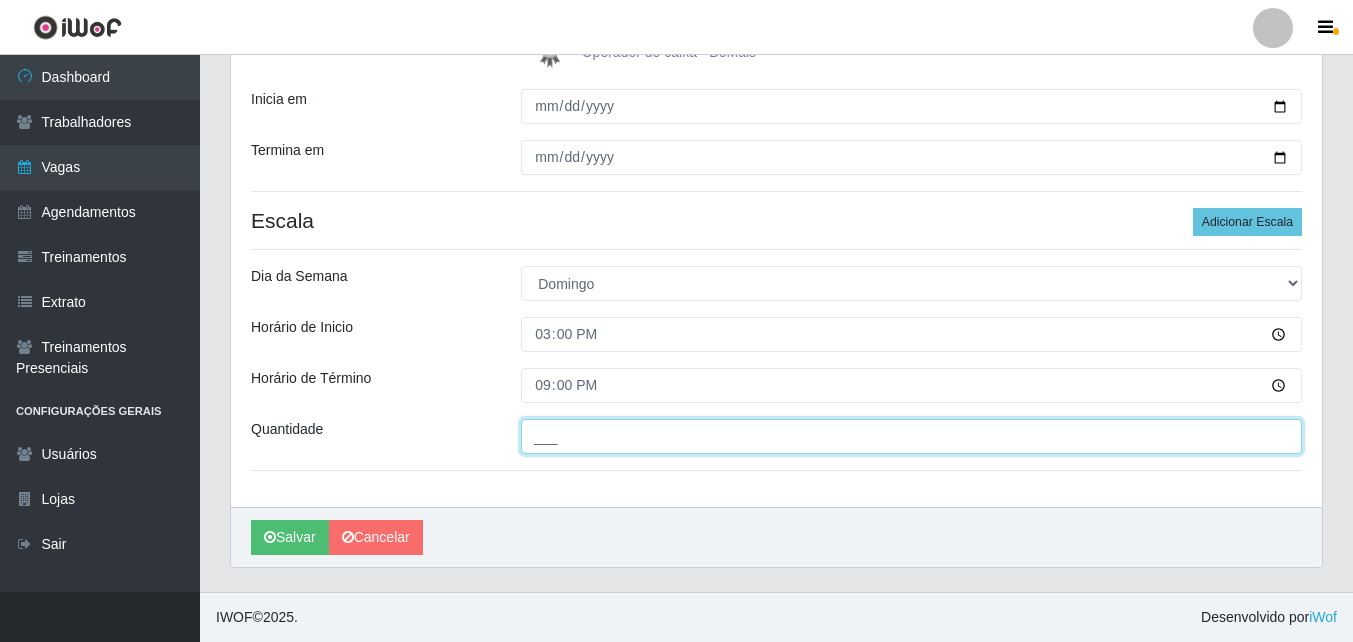 click on "___" at bounding box center [911, 436] 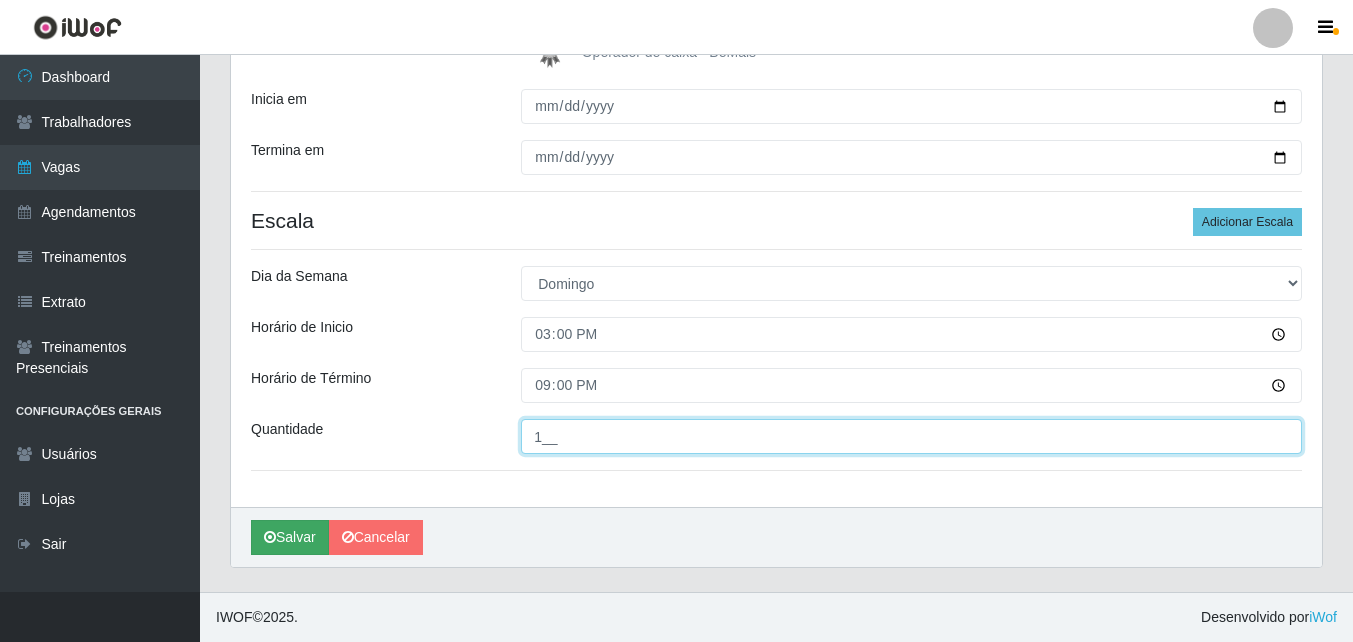 type on "1__" 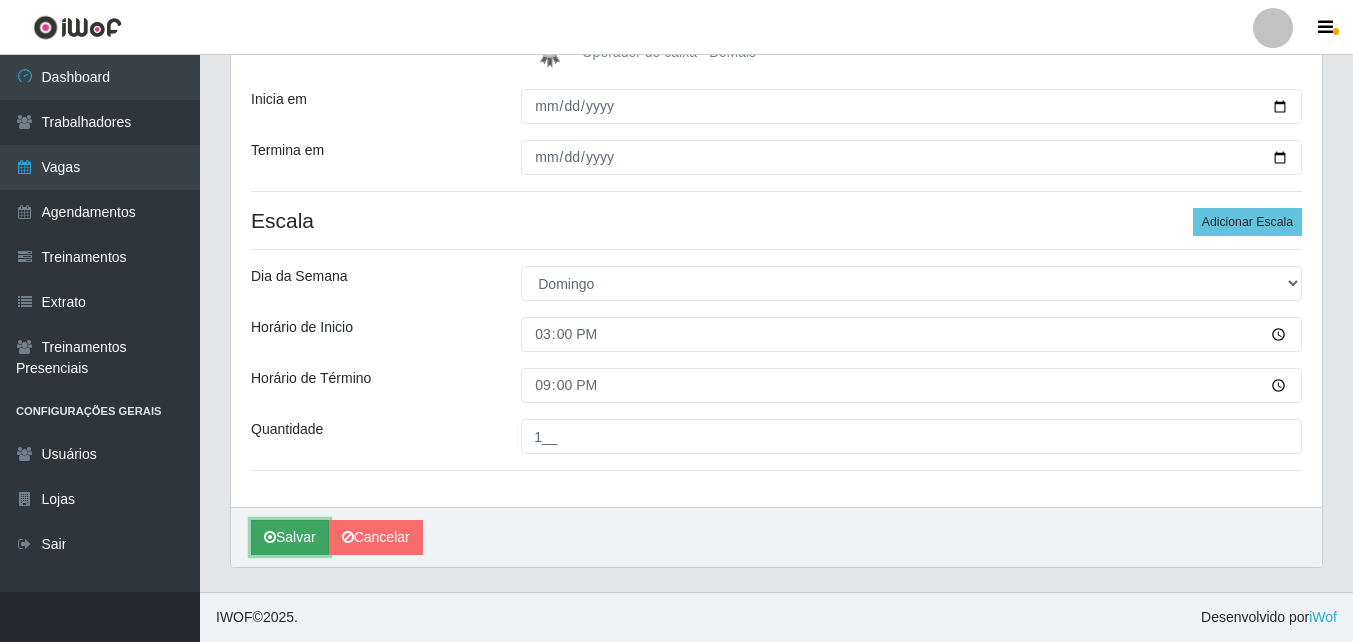 click on "Salvar" at bounding box center (290, 537) 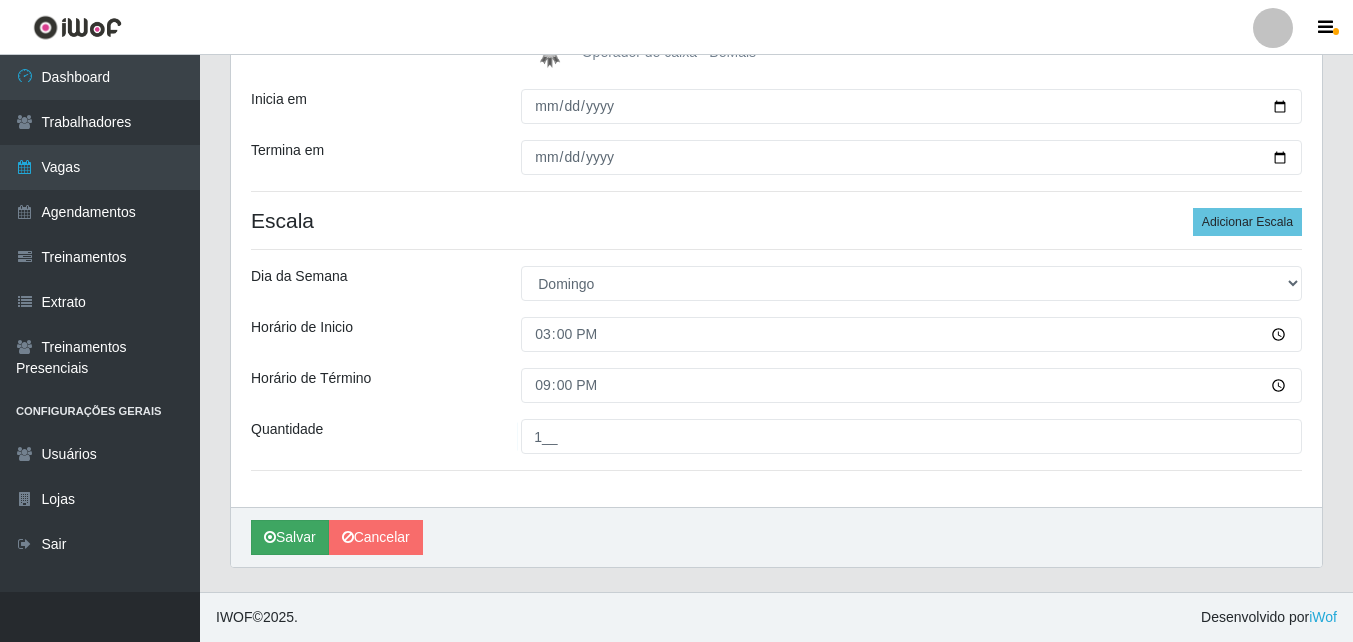 scroll, scrollTop: 0, scrollLeft: 0, axis: both 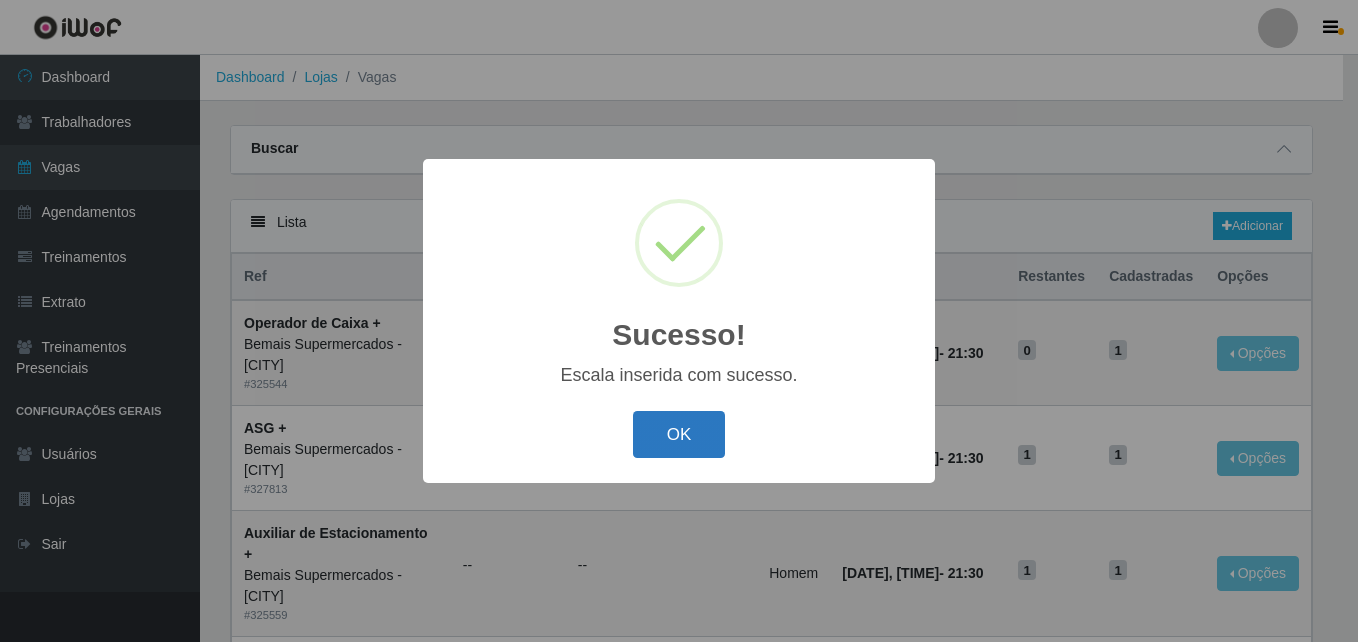 click on "OK" at bounding box center (679, 434) 